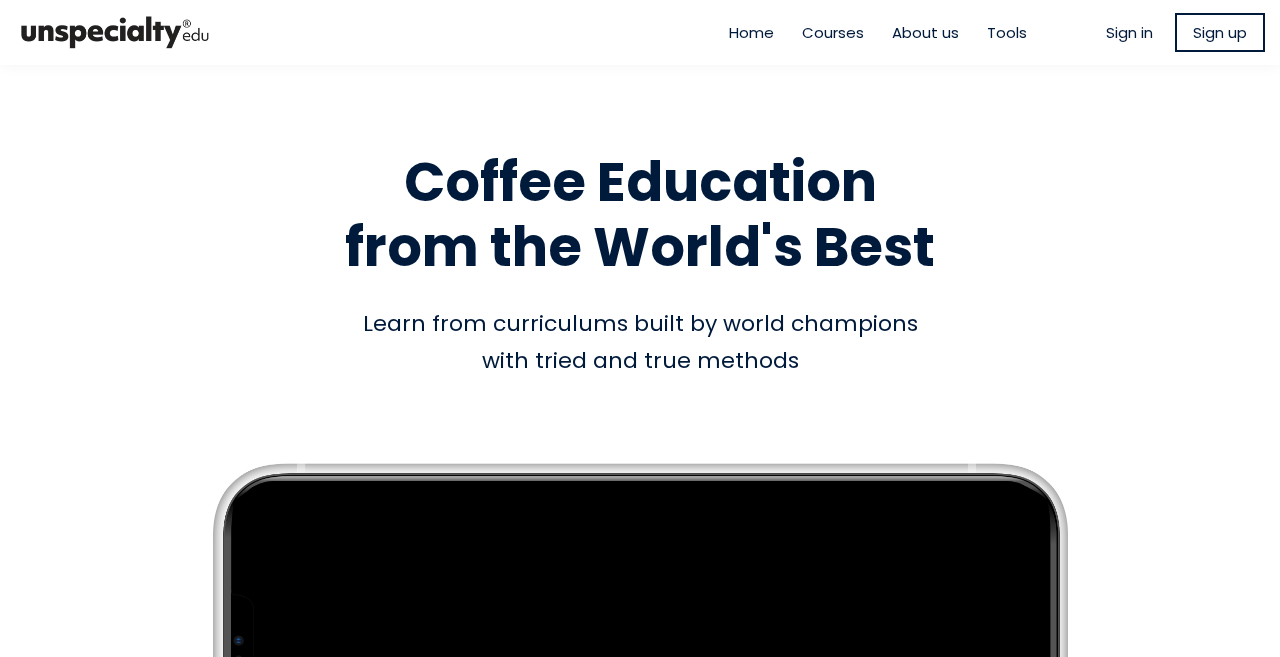 scroll, scrollTop: 0, scrollLeft: 0, axis: both 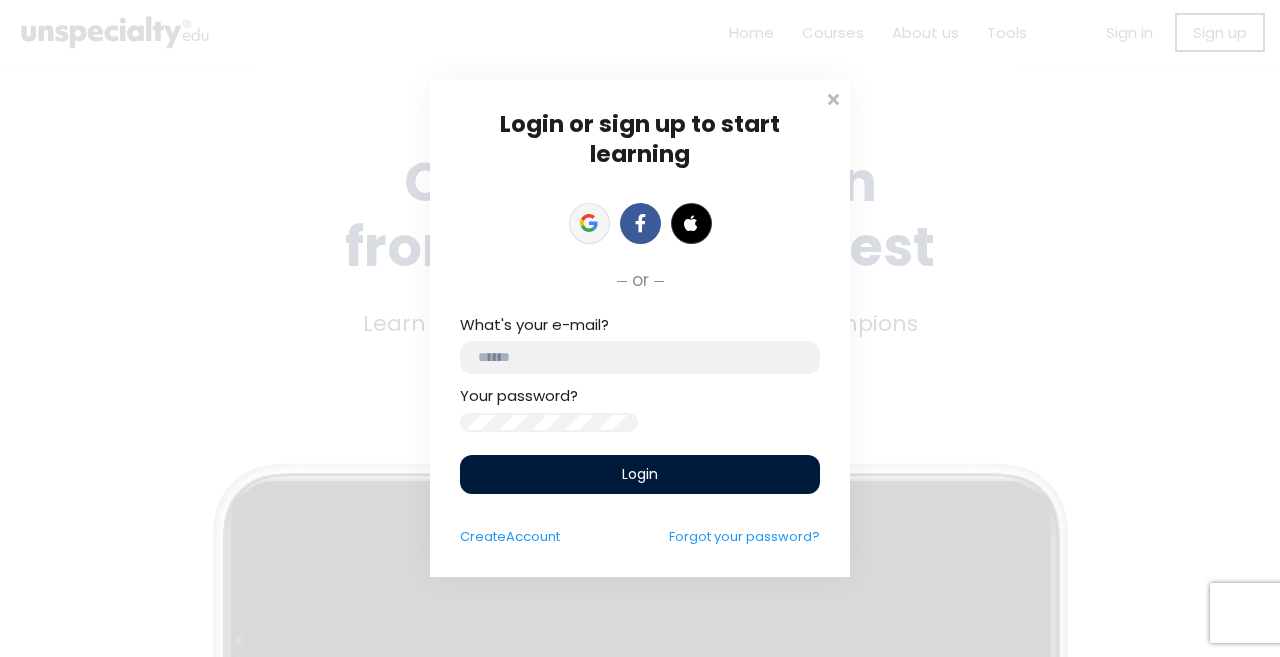 click 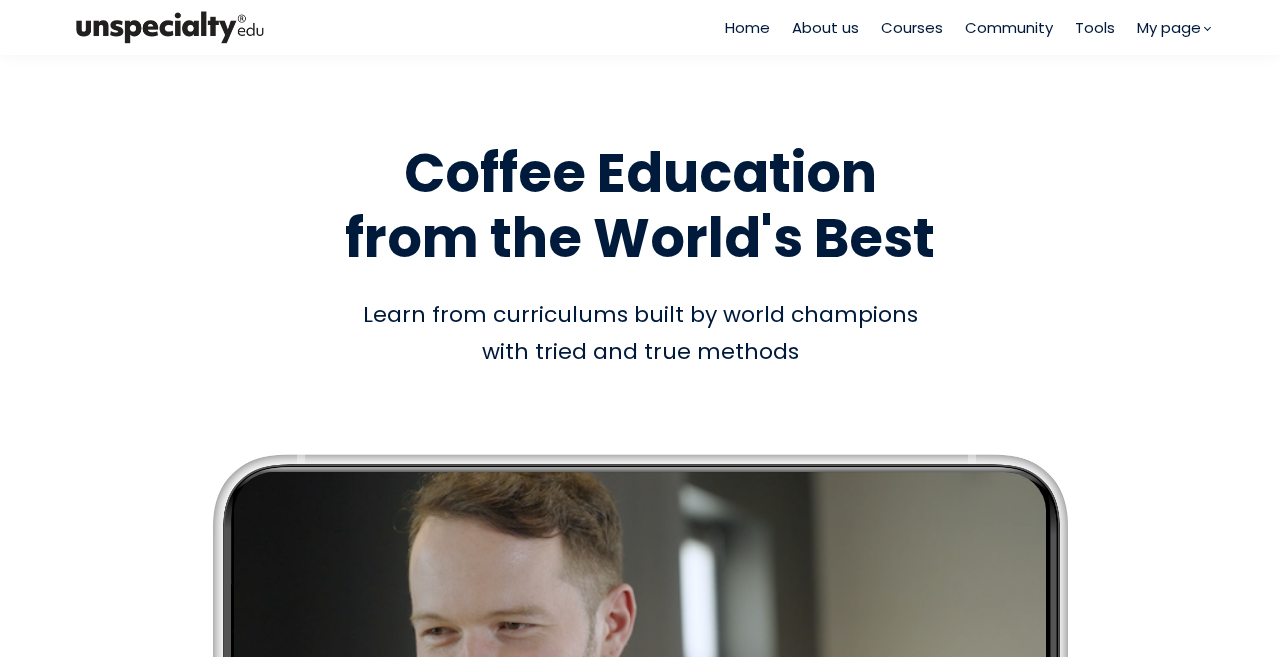 scroll, scrollTop: 0, scrollLeft: 0, axis: both 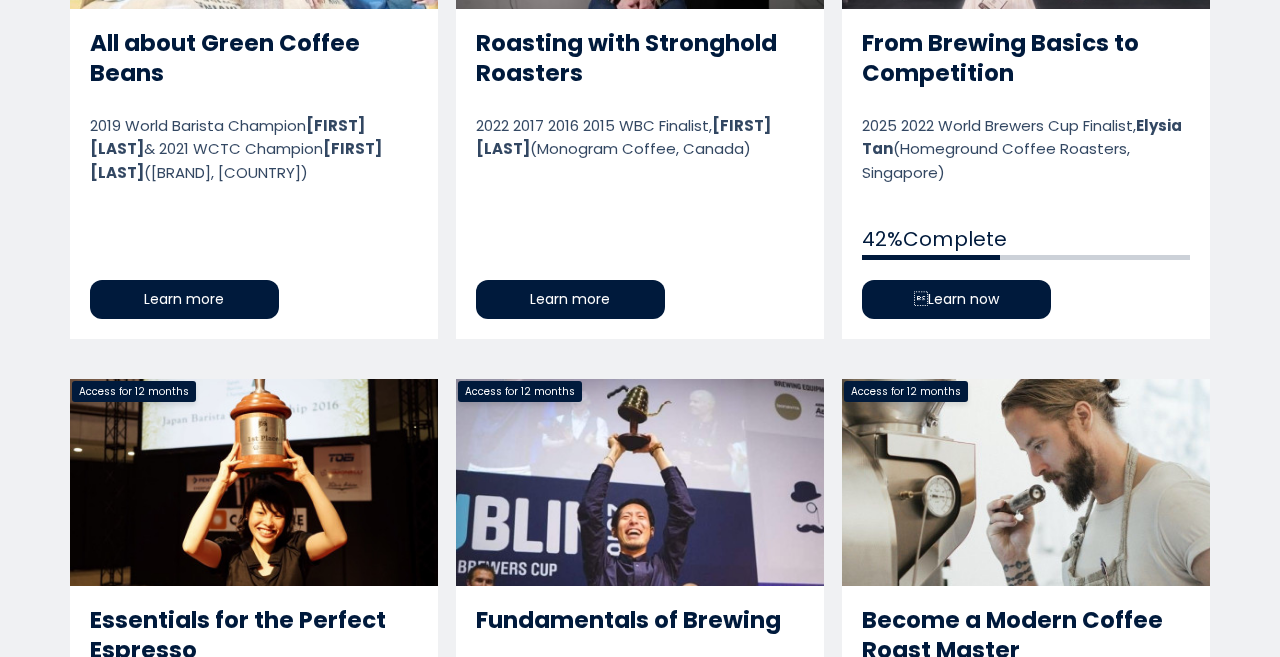click on "From Brewing Basics to Competition" at bounding box center (1026, 70) 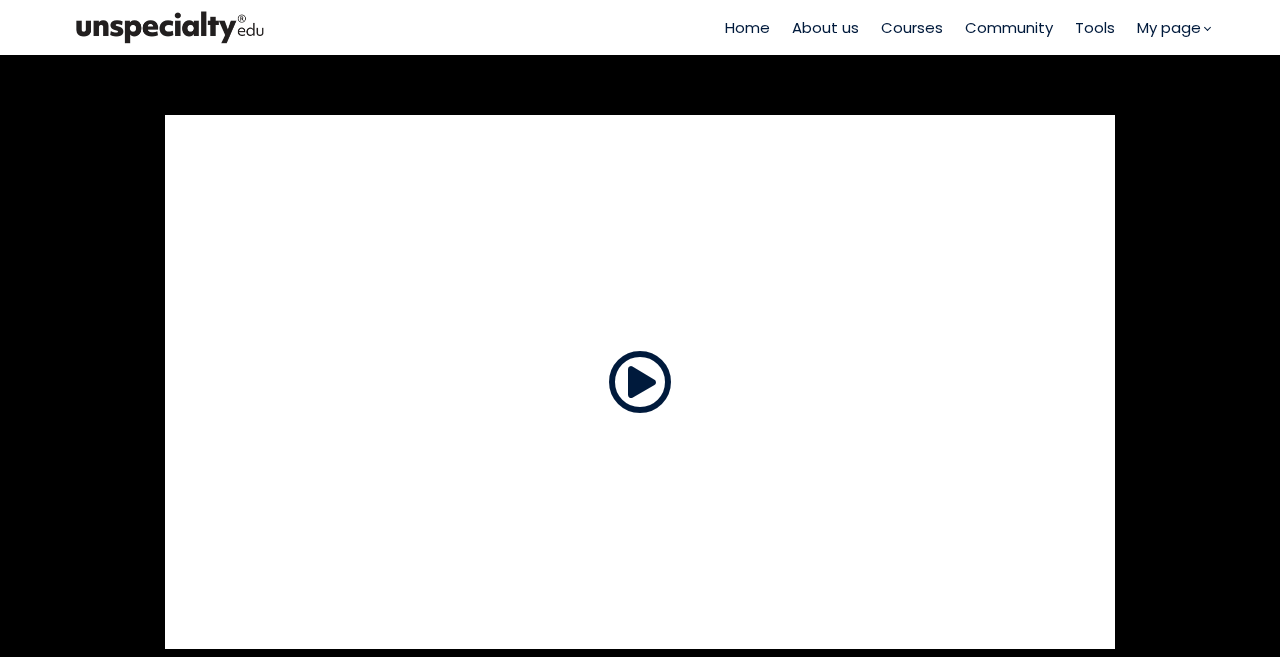scroll, scrollTop: 0, scrollLeft: 0, axis: both 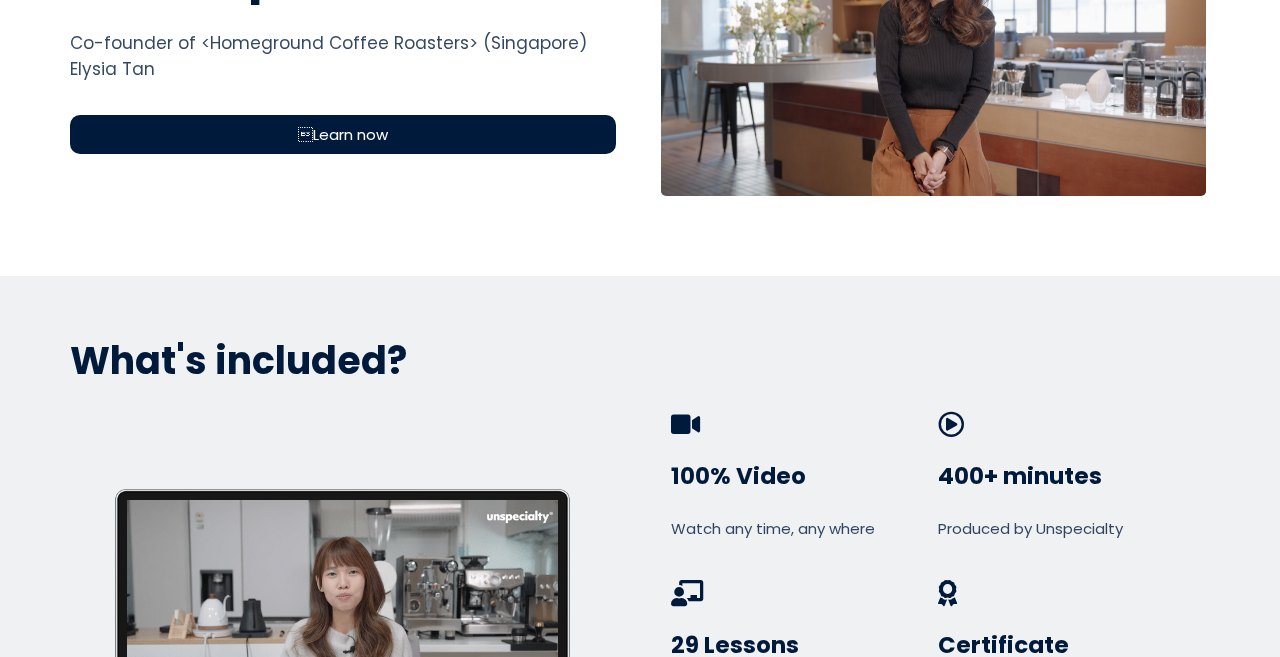 click on "Learn now" at bounding box center [343, 134] 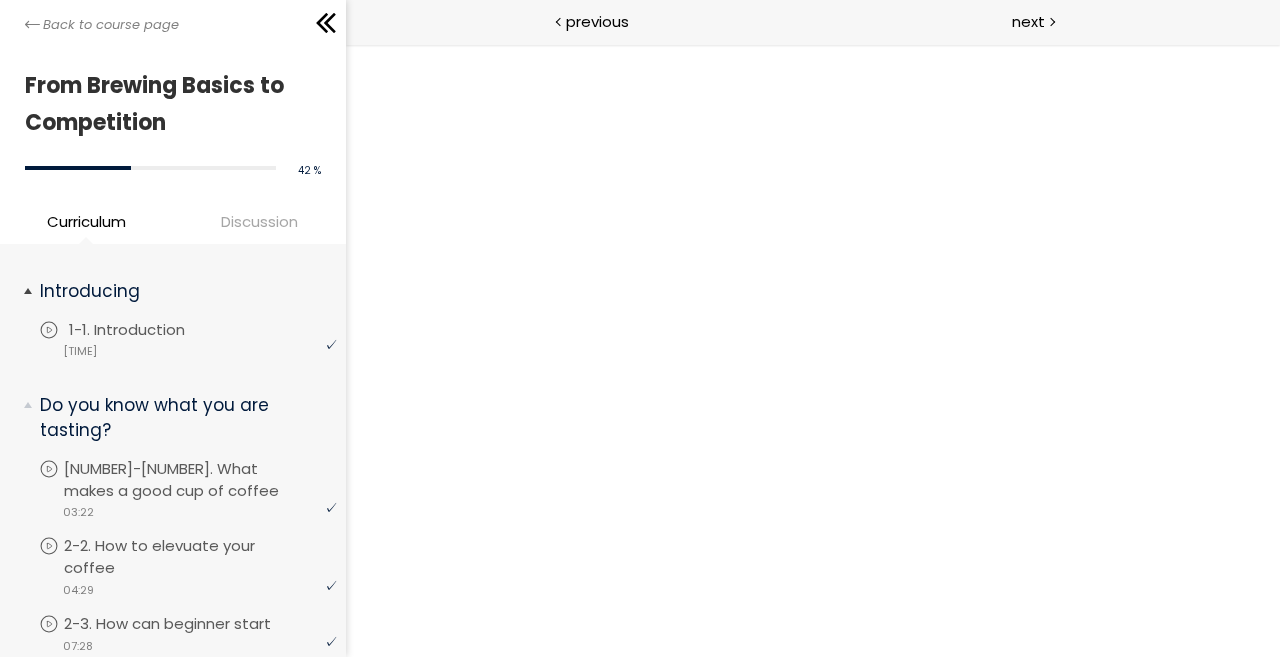 scroll, scrollTop: 0, scrollLeft: 0, axis: both 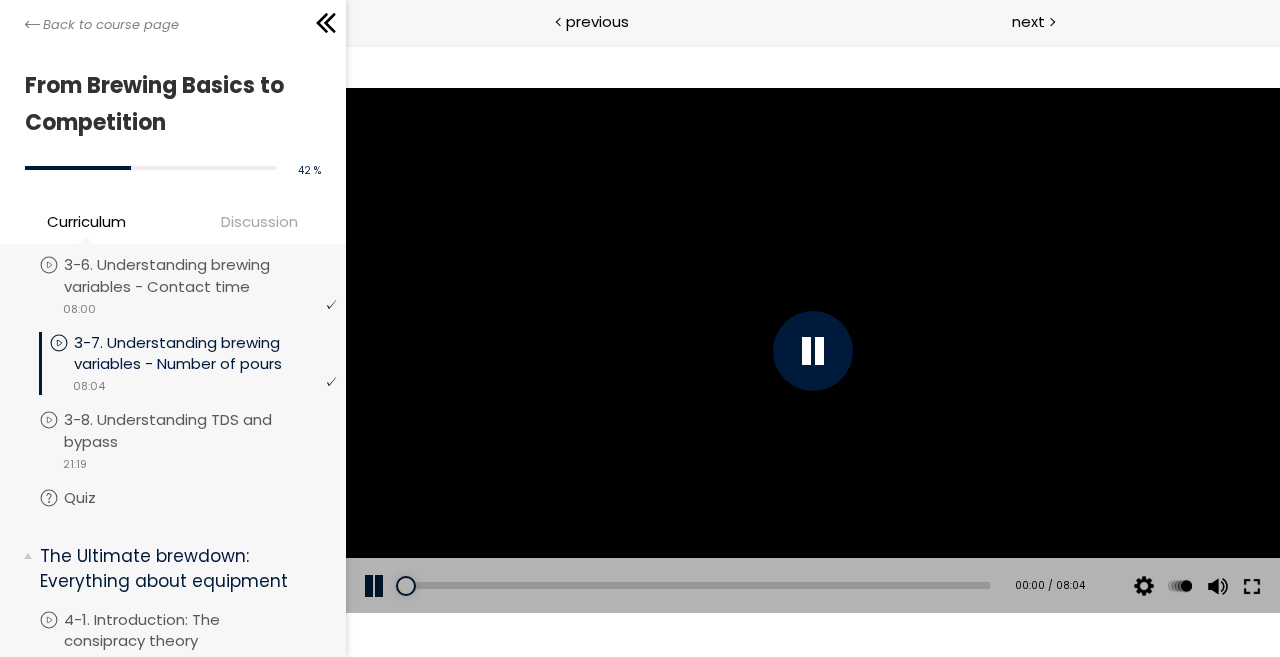 click at bounding box center (1251, 586) 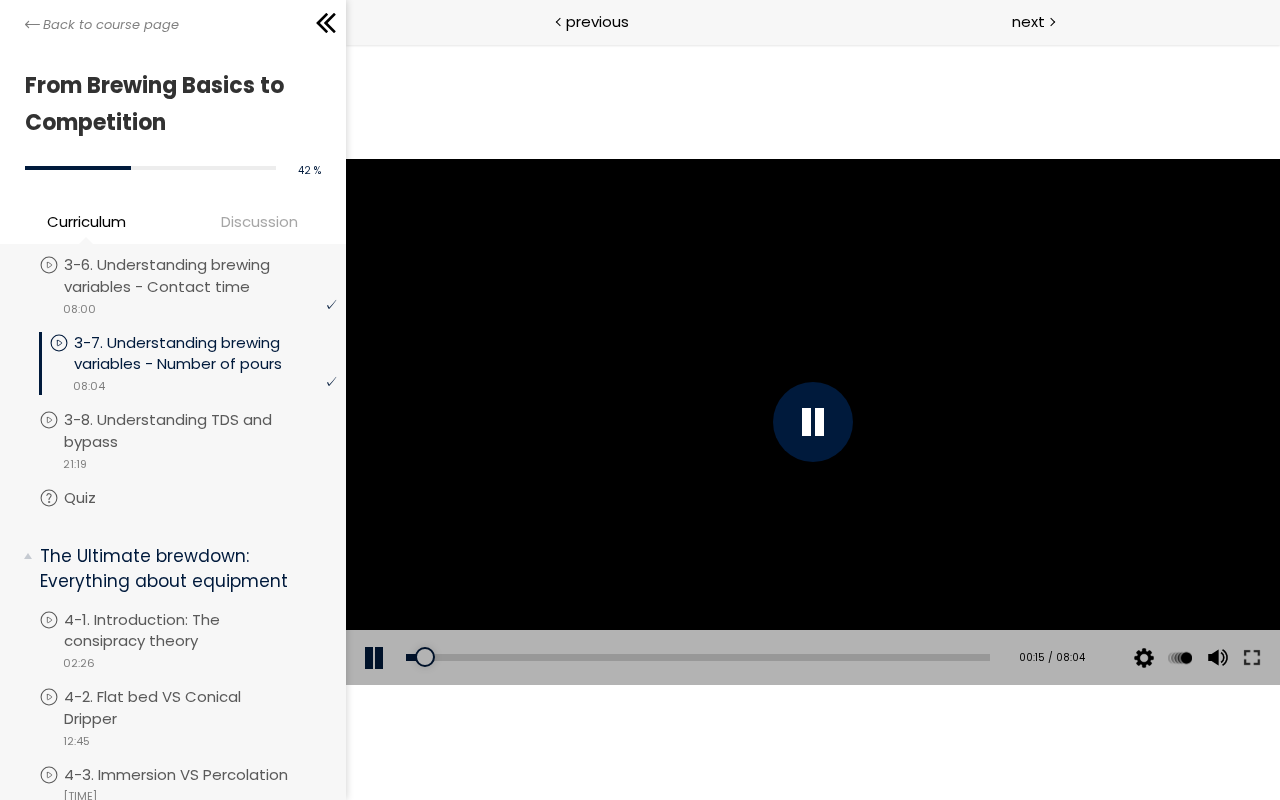 click at bounding box center (812, 421) 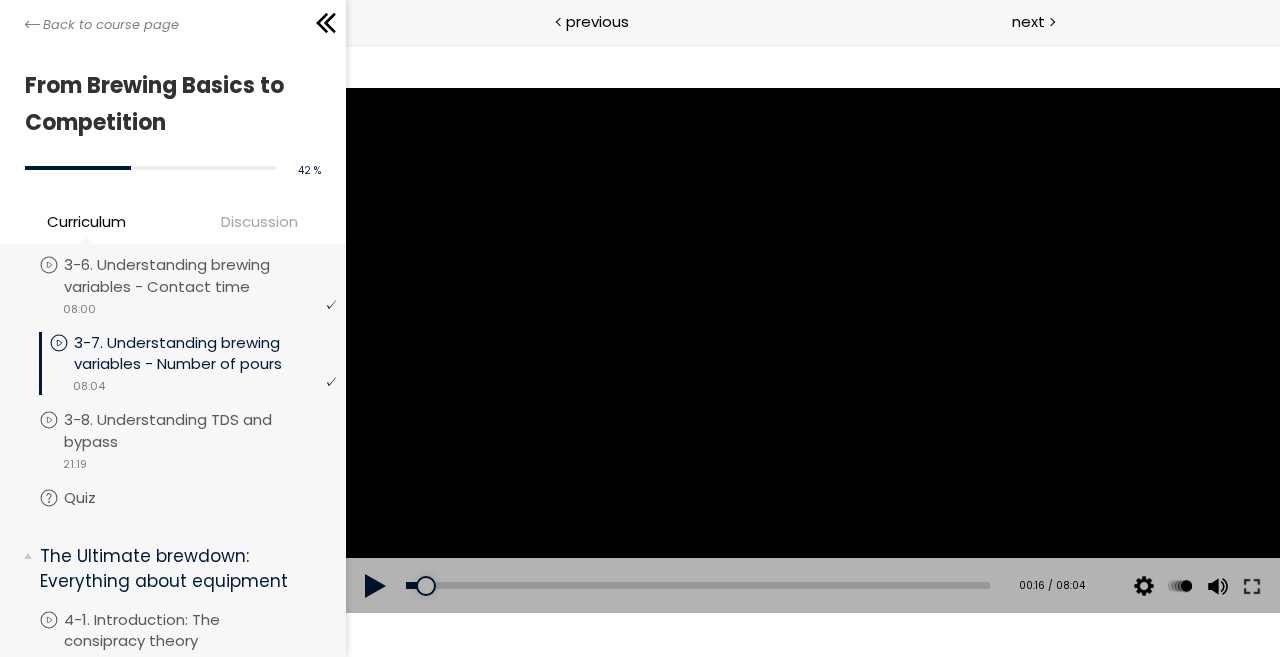 click at bounding box center (812, 350) 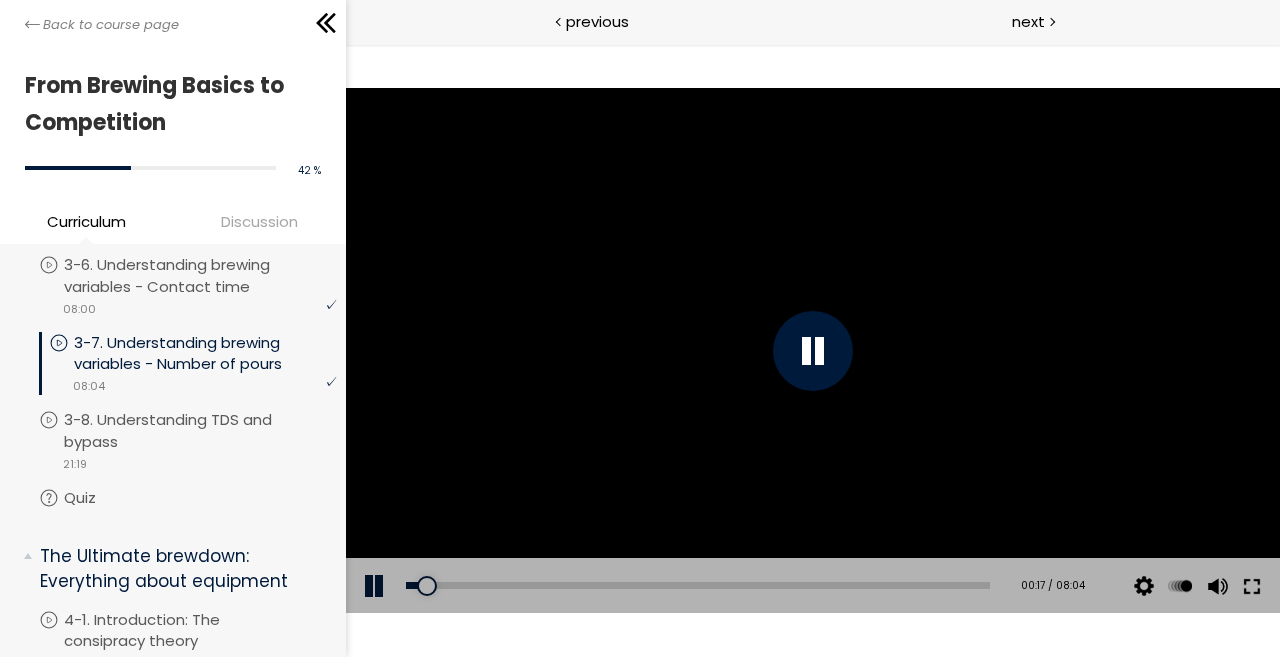 click at bounding box center [1251, 586] 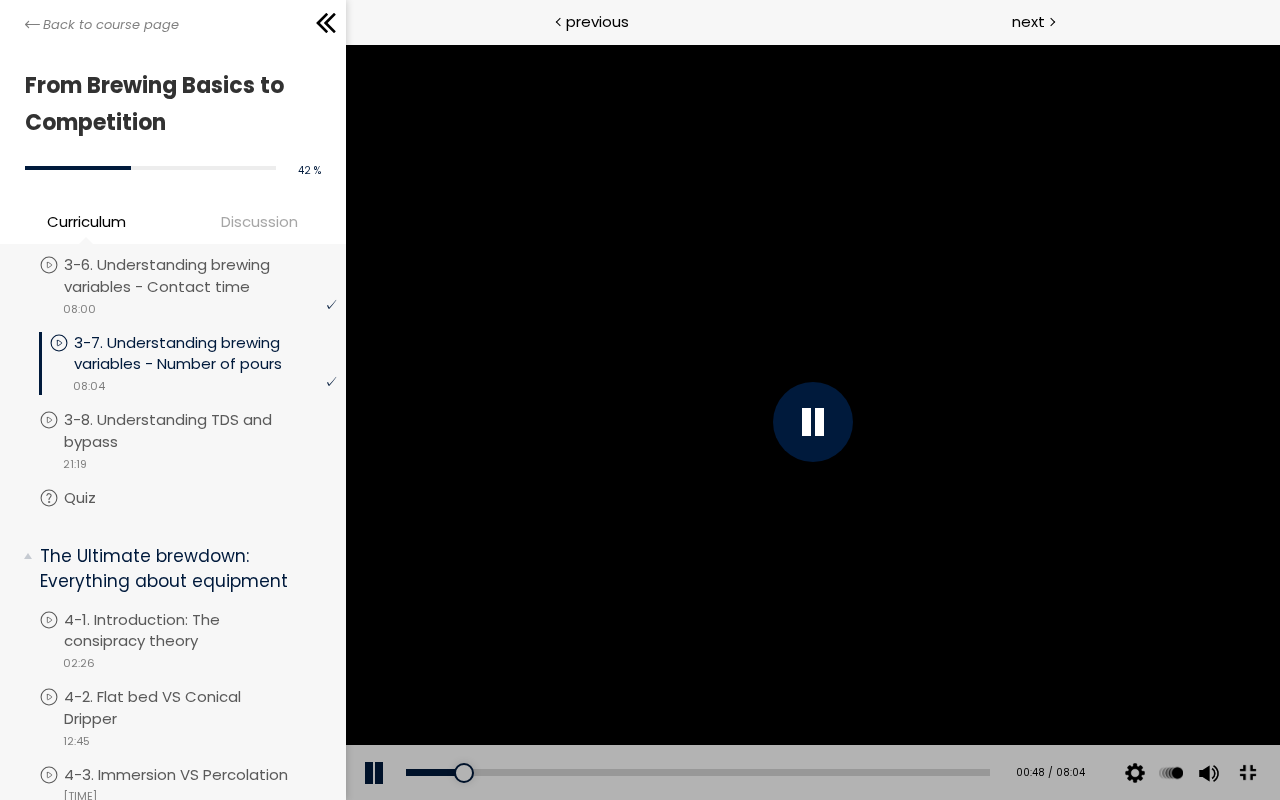 click at bounding box center [812, 422] 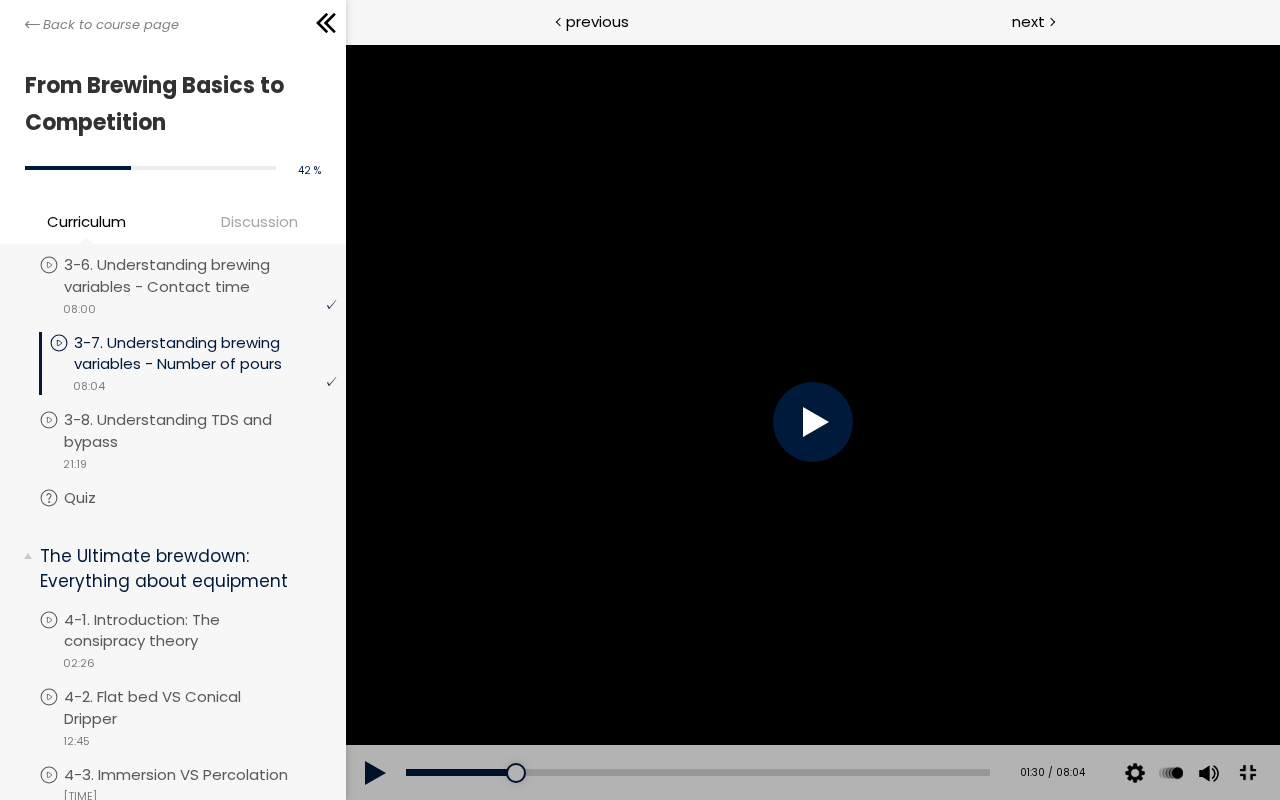 click at bounding box center [812, 422] 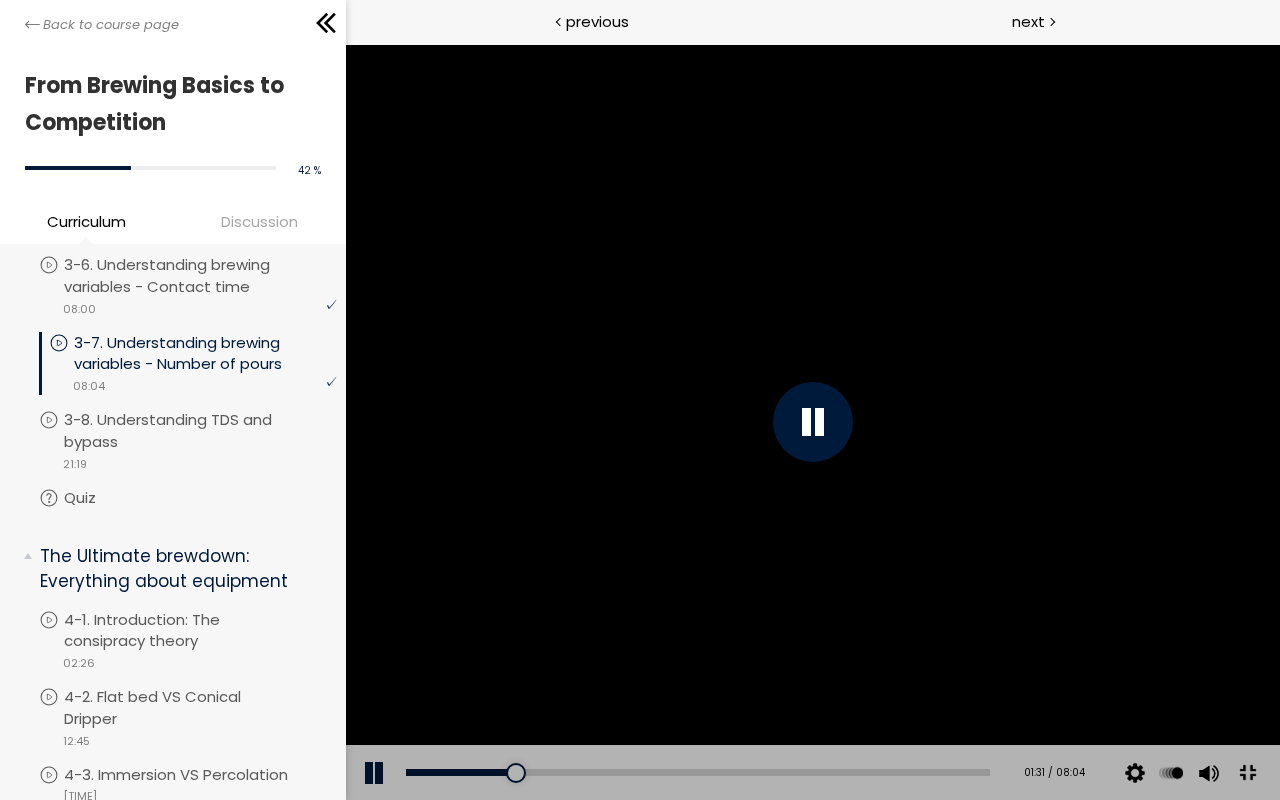 click at bounding box center (812, 422) 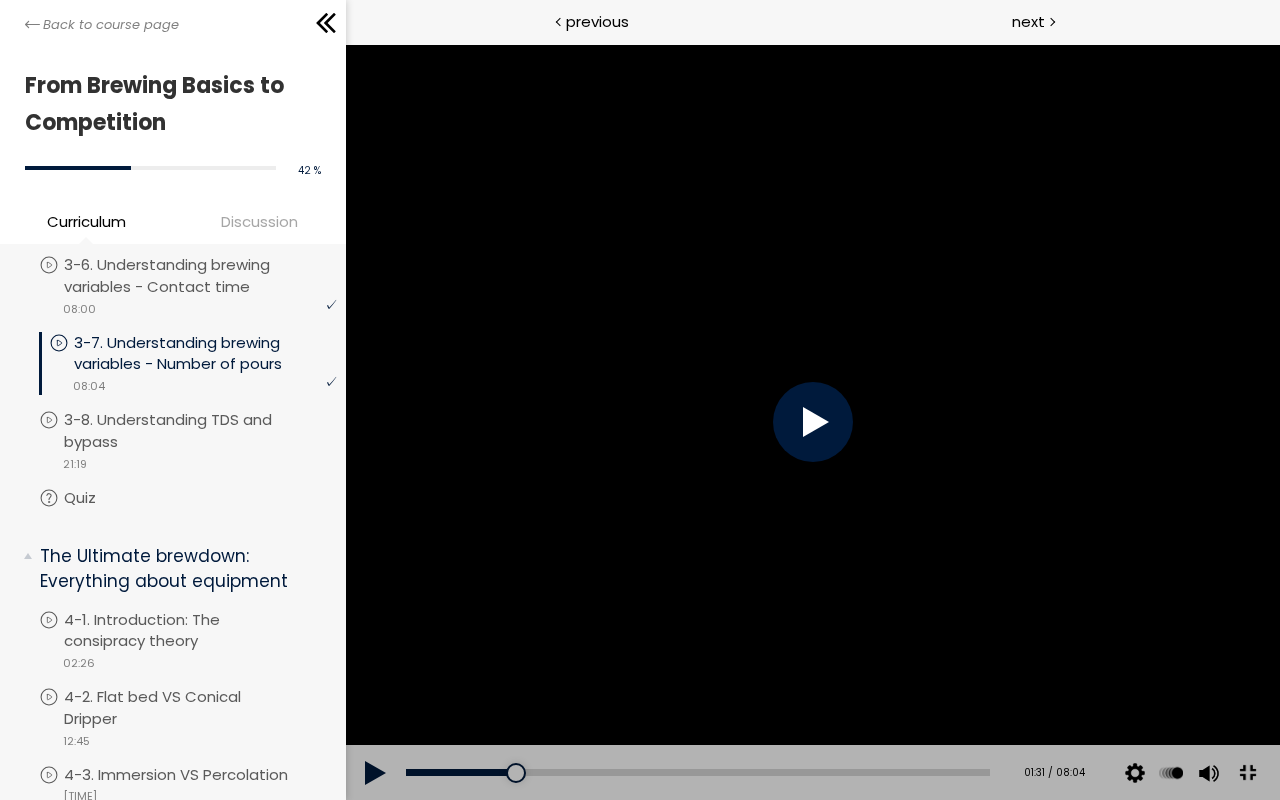click at bounding box center (812, 422) 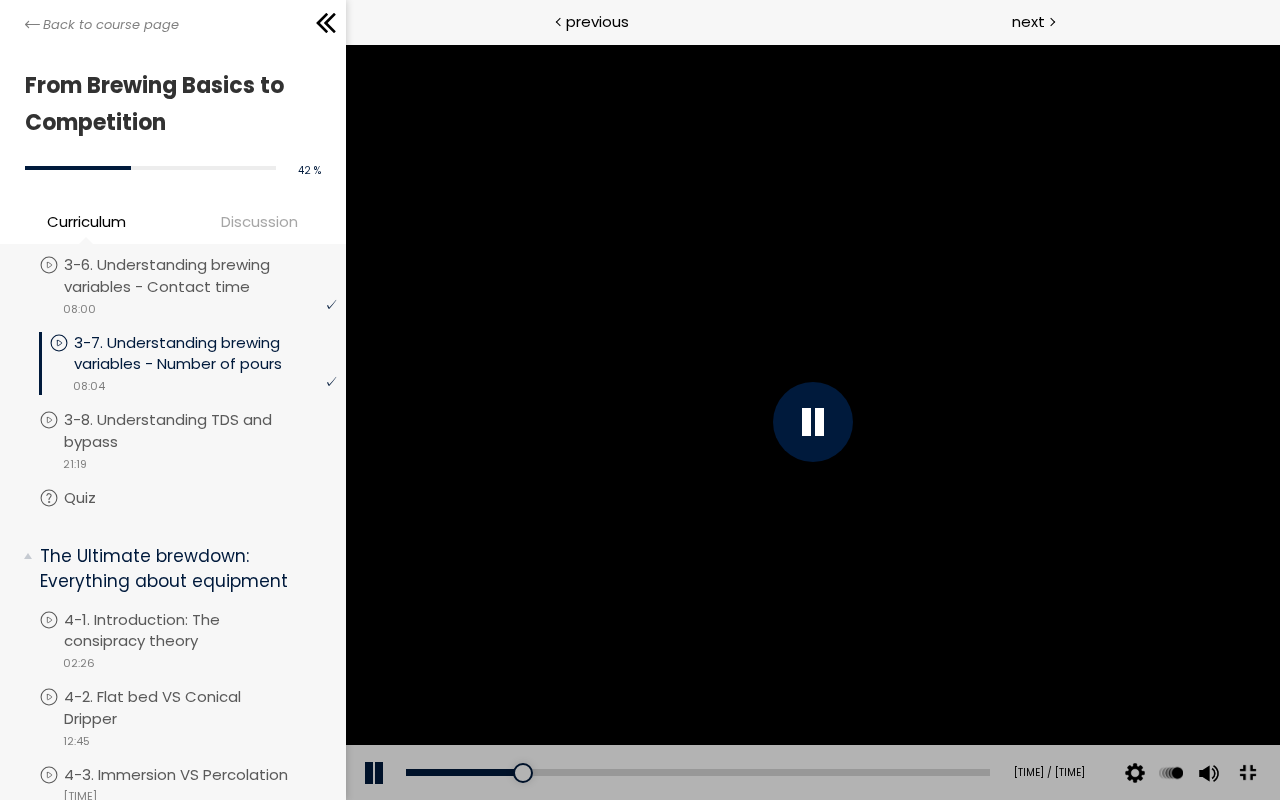 click at bounding box center [812, 422] 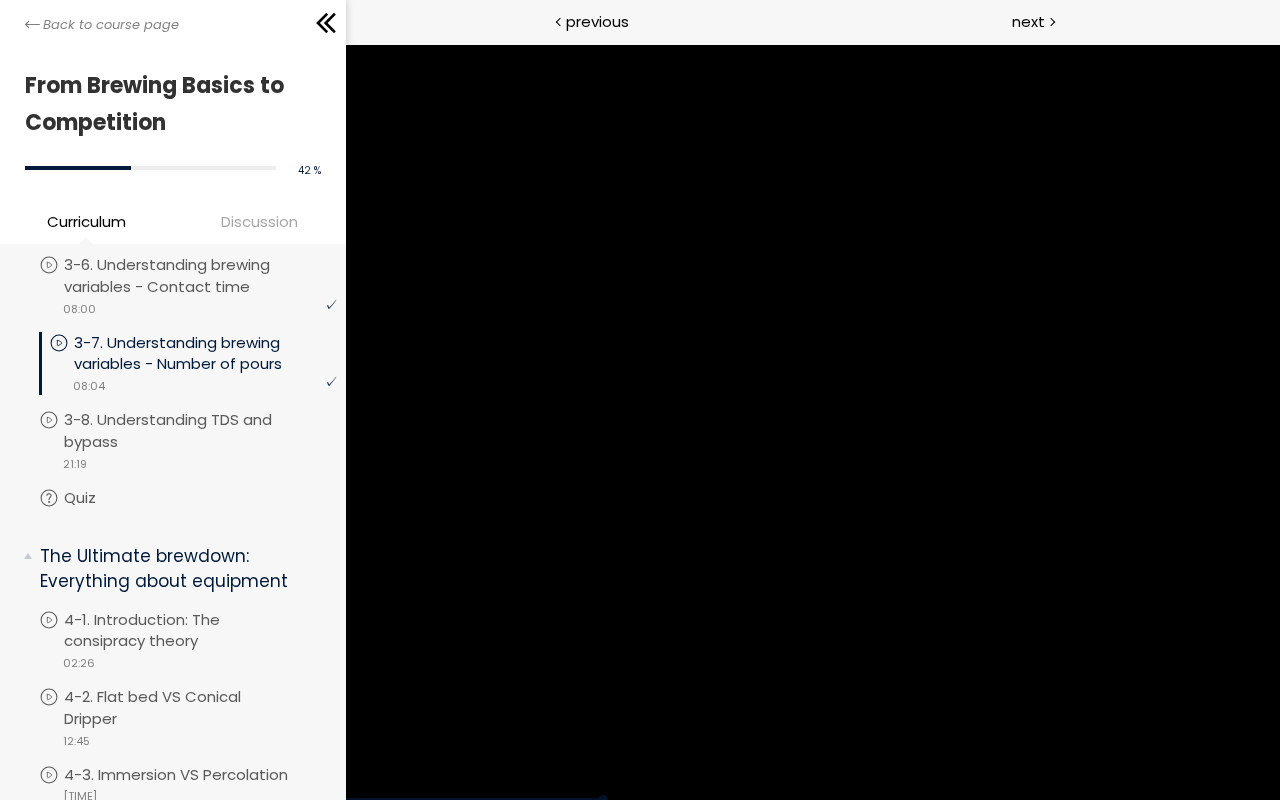 click at bounding box center [812, 422] 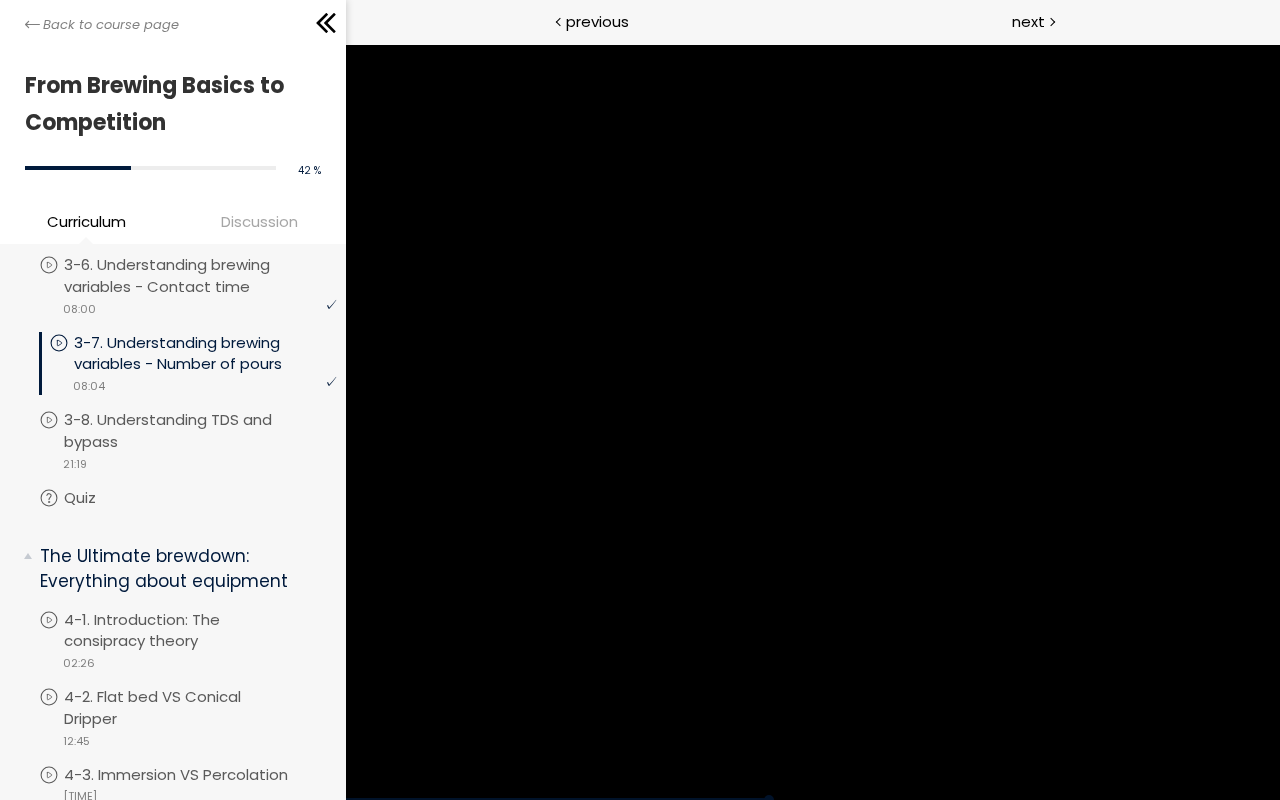 click at bounding box center (812, 422) 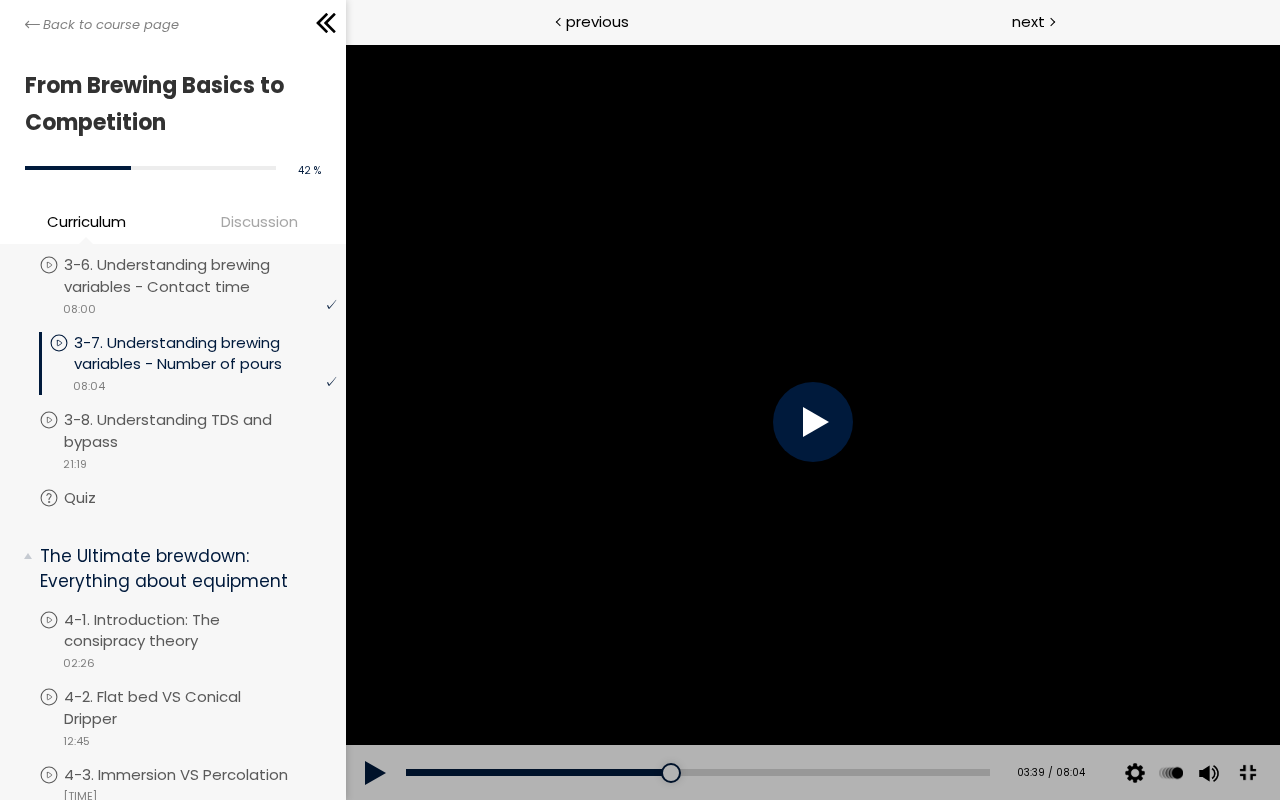 click at bounding box center [812, 422] 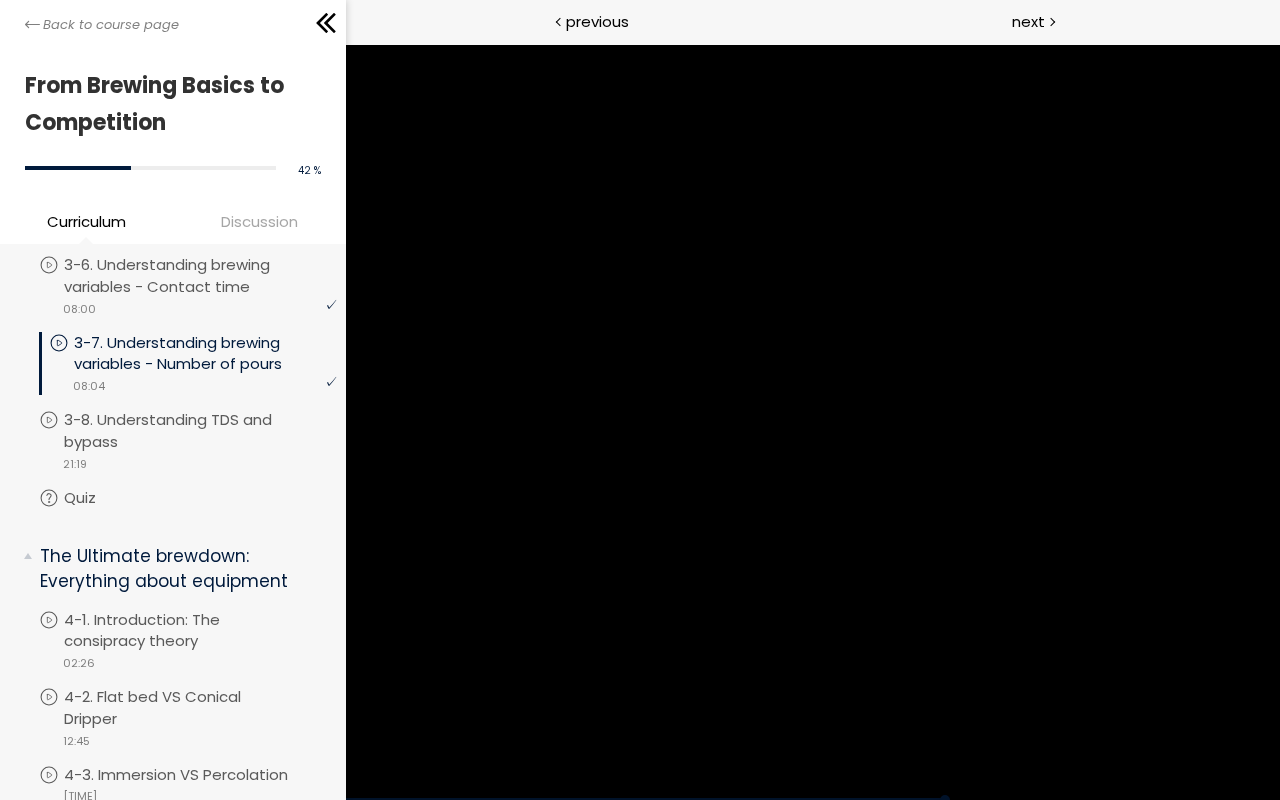 click at bounding box center [812, 422] 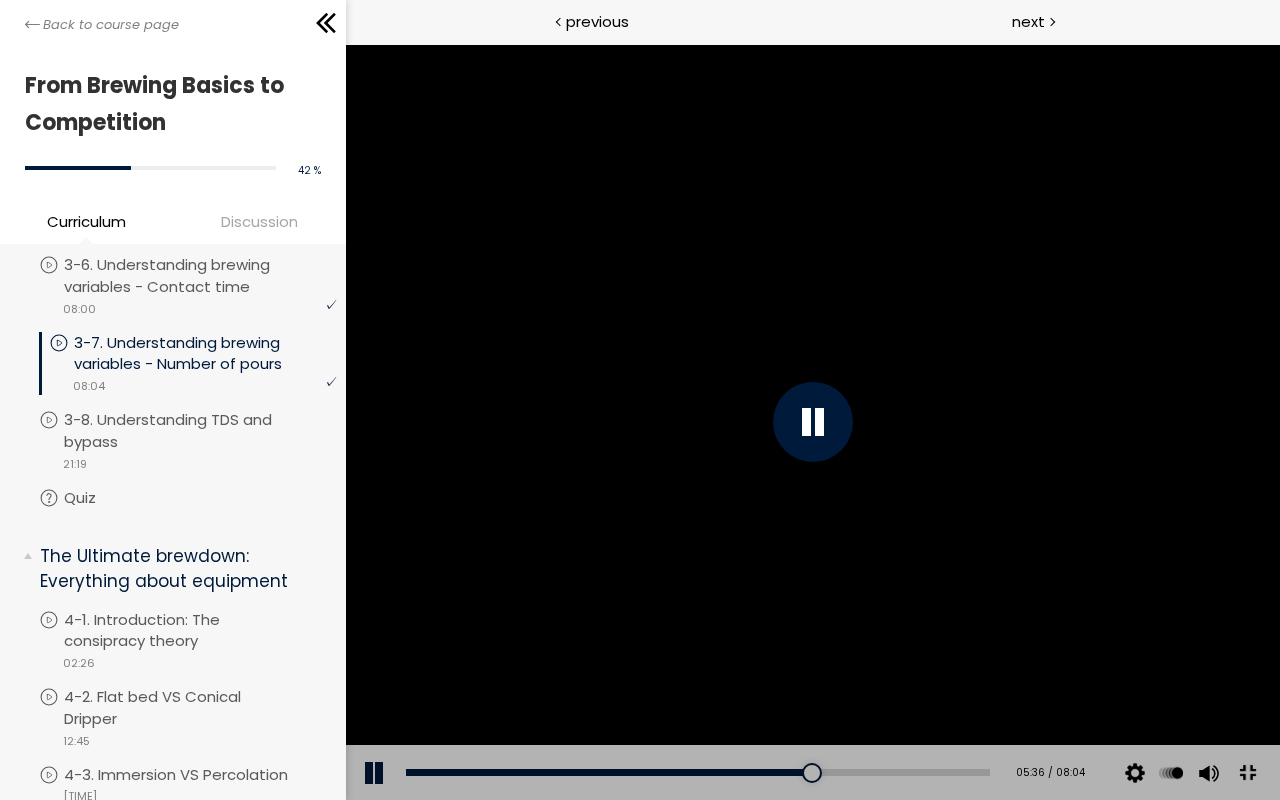 click at bounding box center [812, 422] 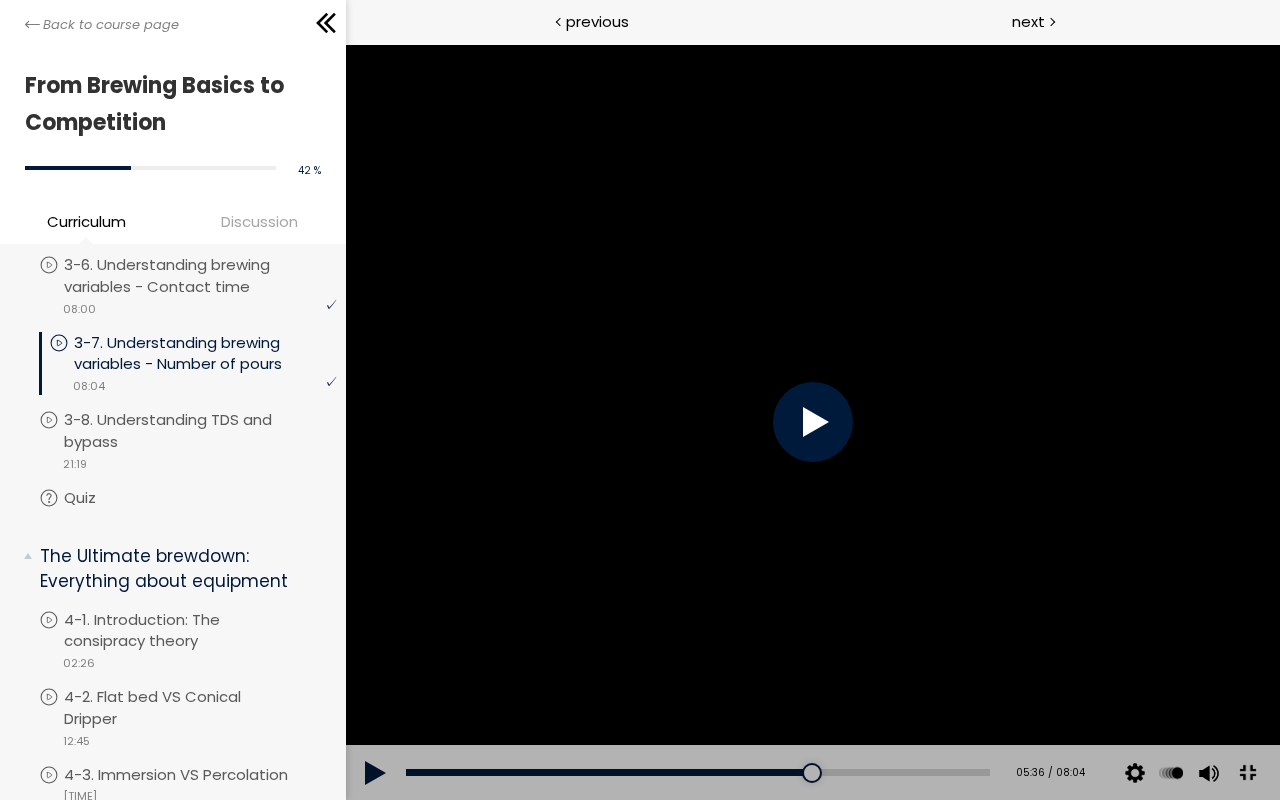 click at bounding box center [812, 422] 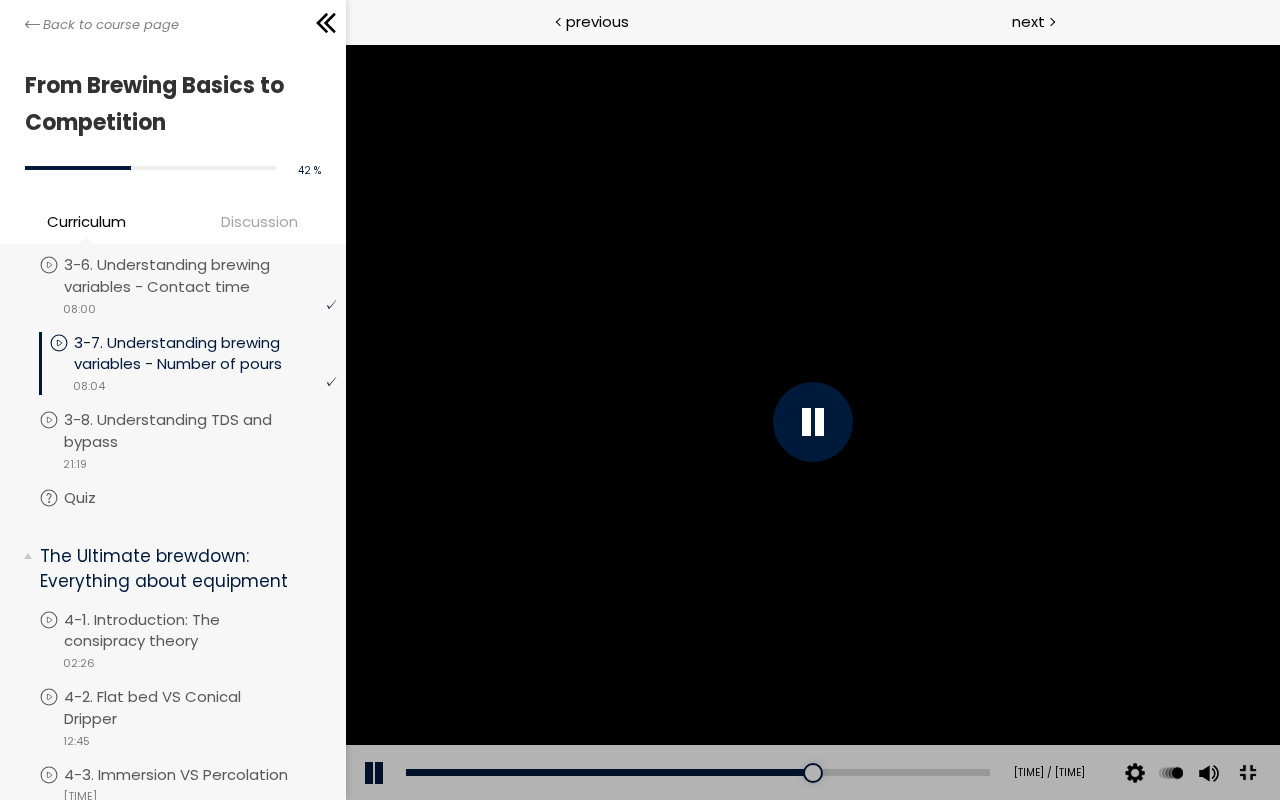 click at bounding box center (812, 422) 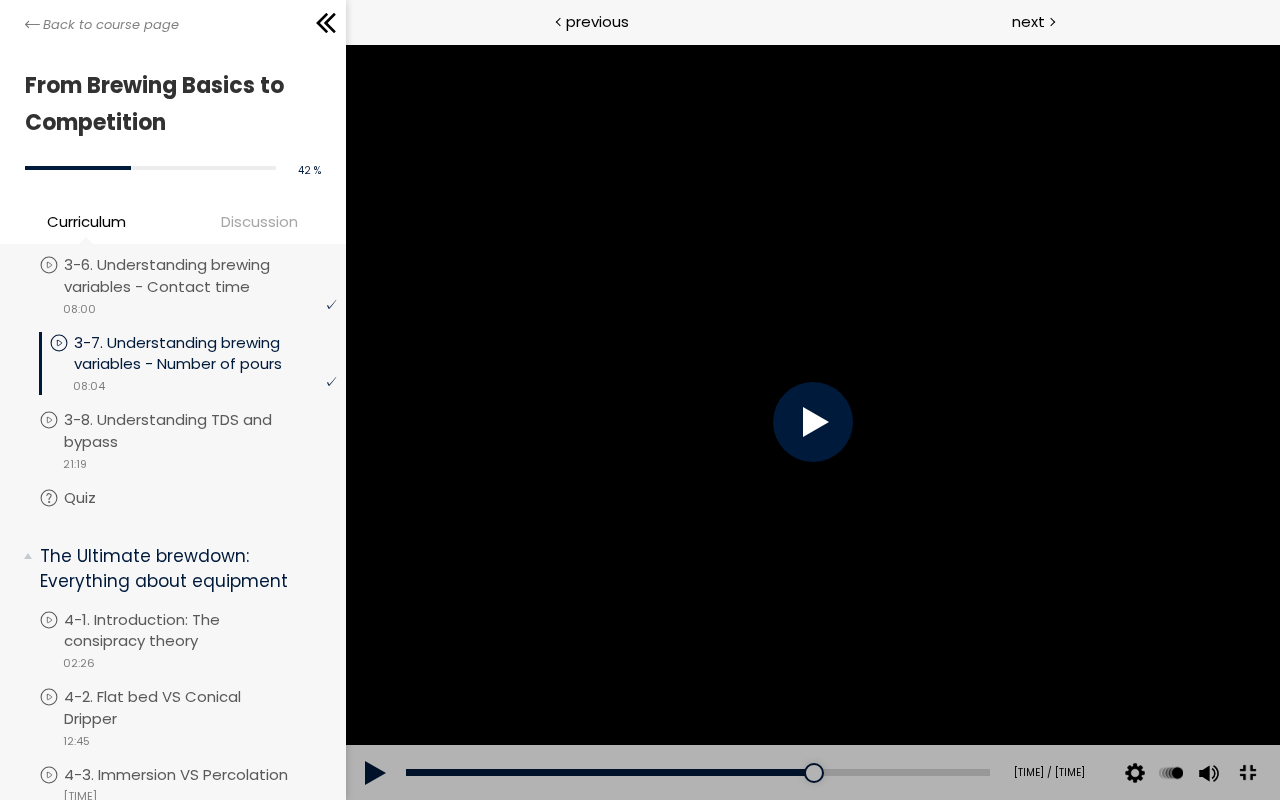 click at bounding box center (812, 422) 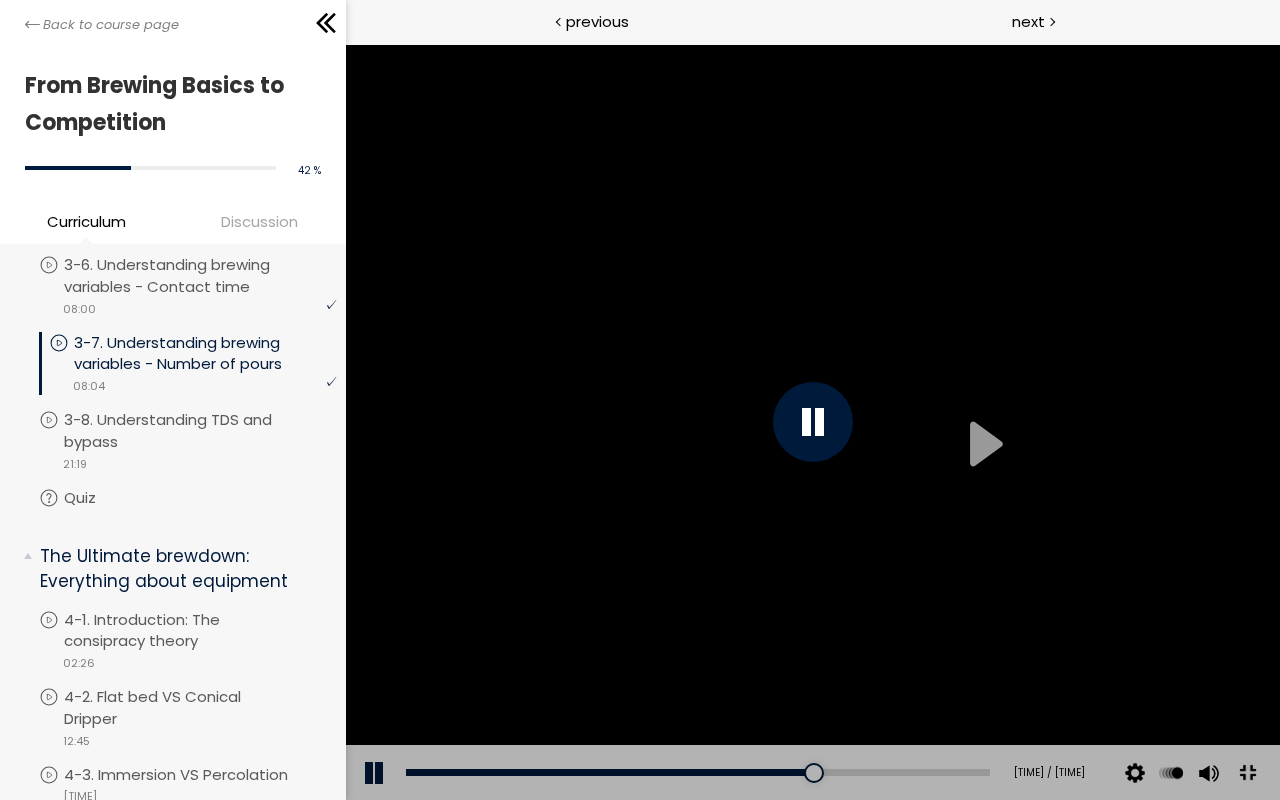 click at bounding box center [812, 422] 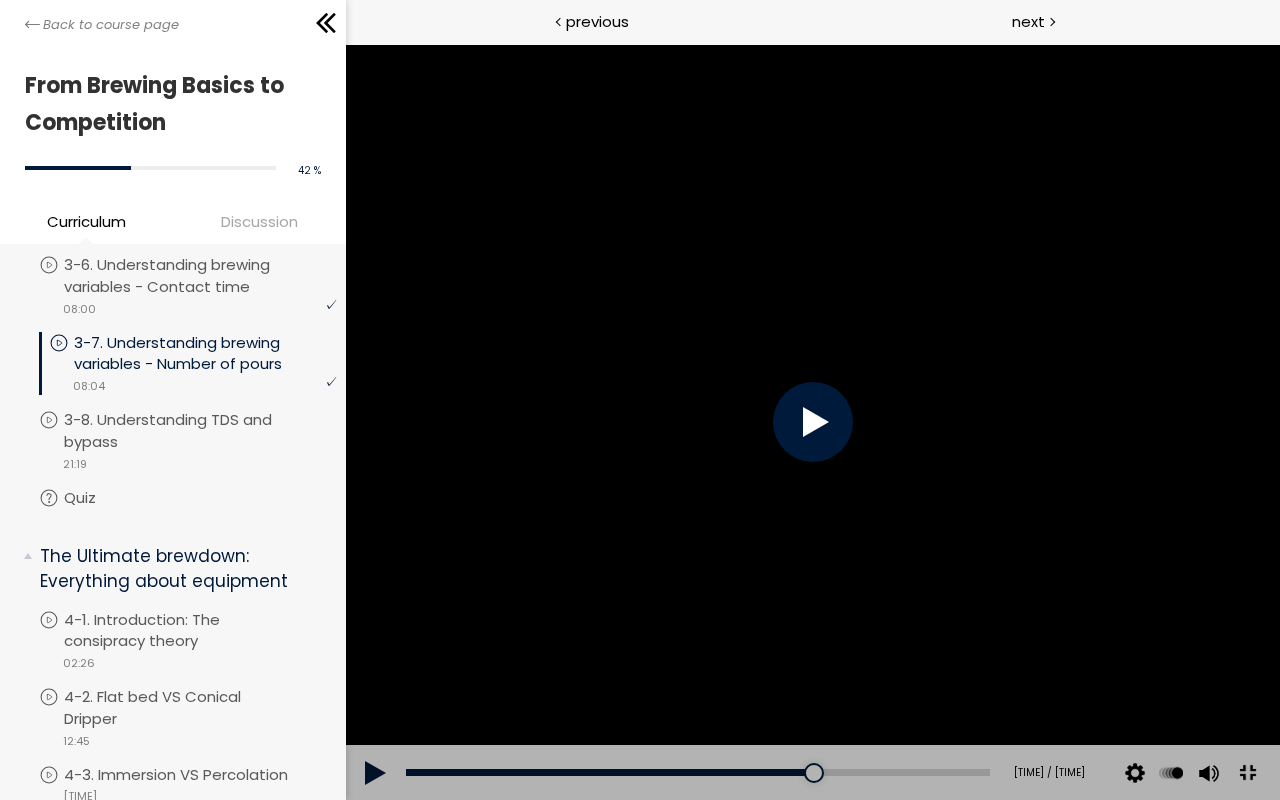 click at bounding box center (812, 422) 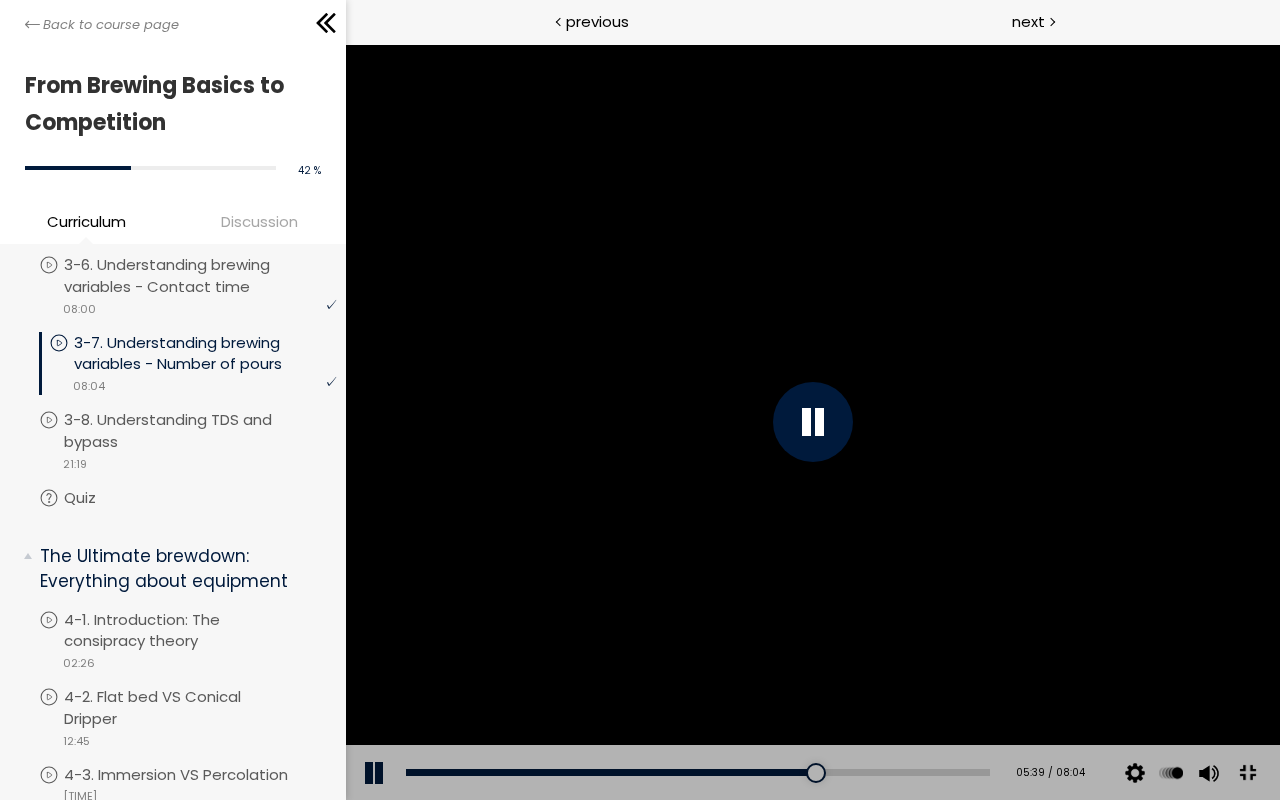 click at bounding box center [812, 422] 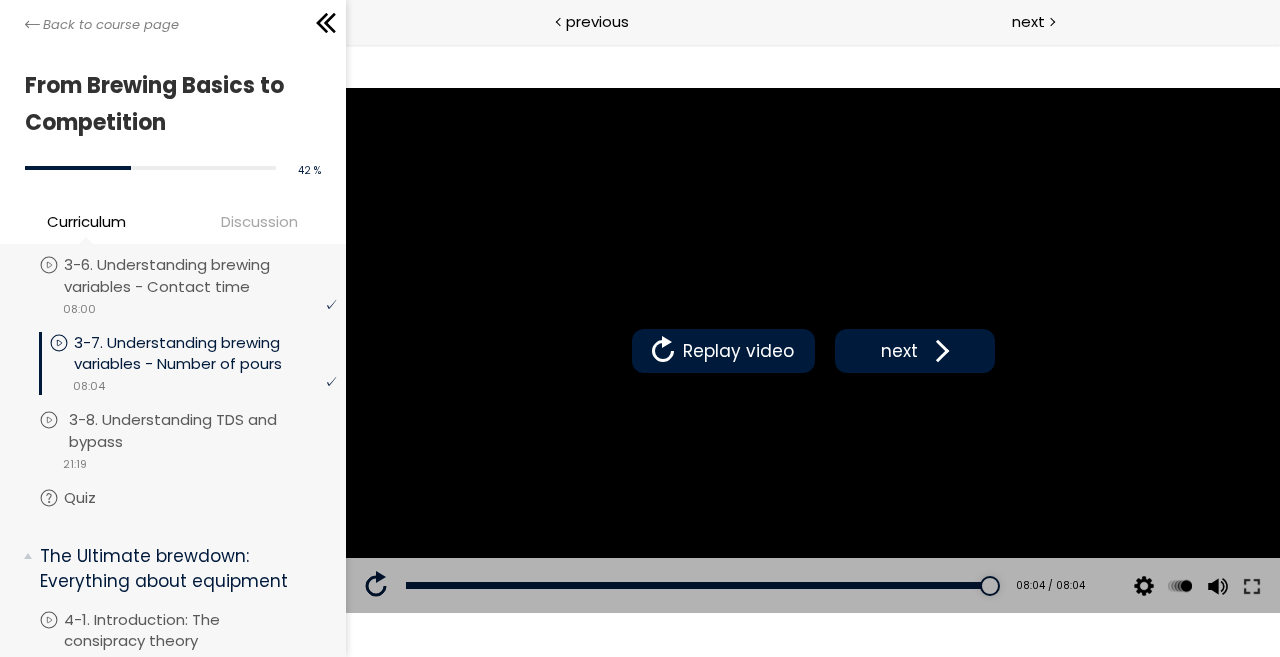 click on "3-8. Understanding TDS and bypass" at bounding box center [205, 431] 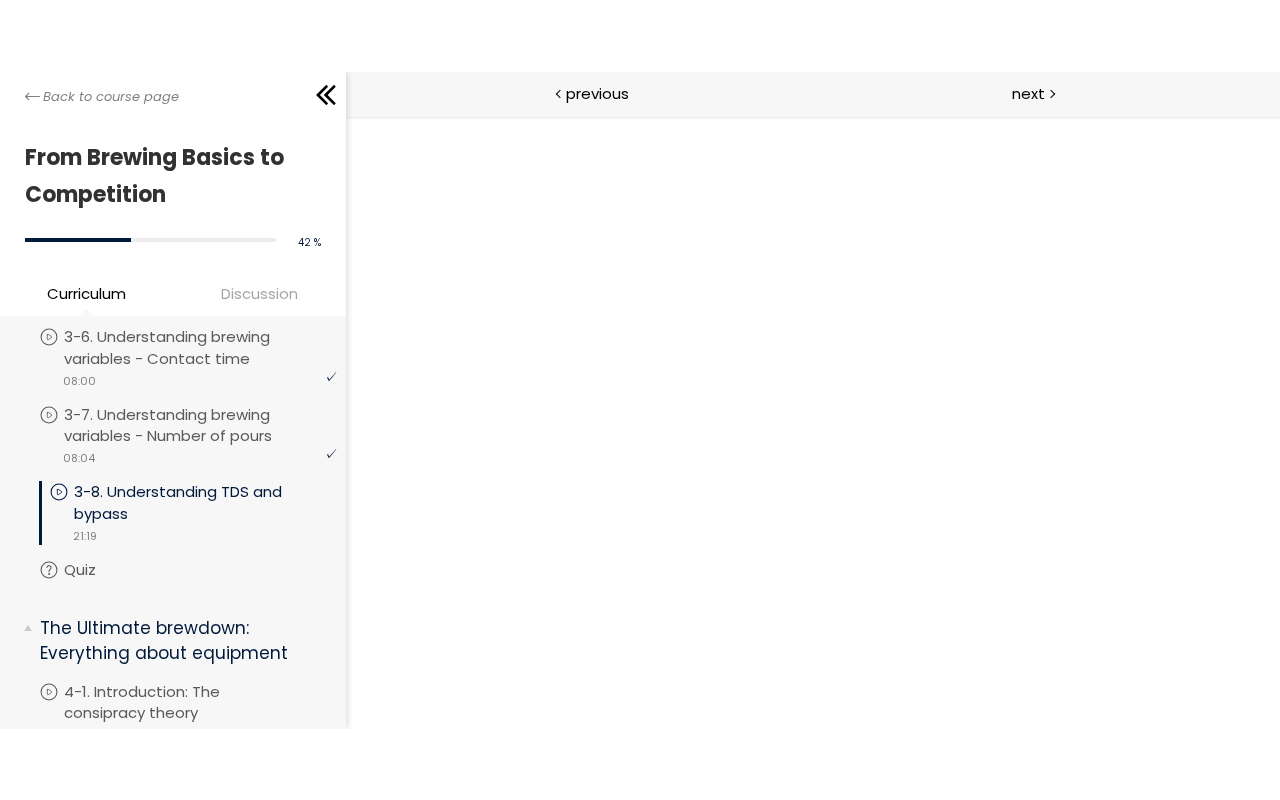scroll, scrollTop: 0, scrollLeft: 0, axis: both 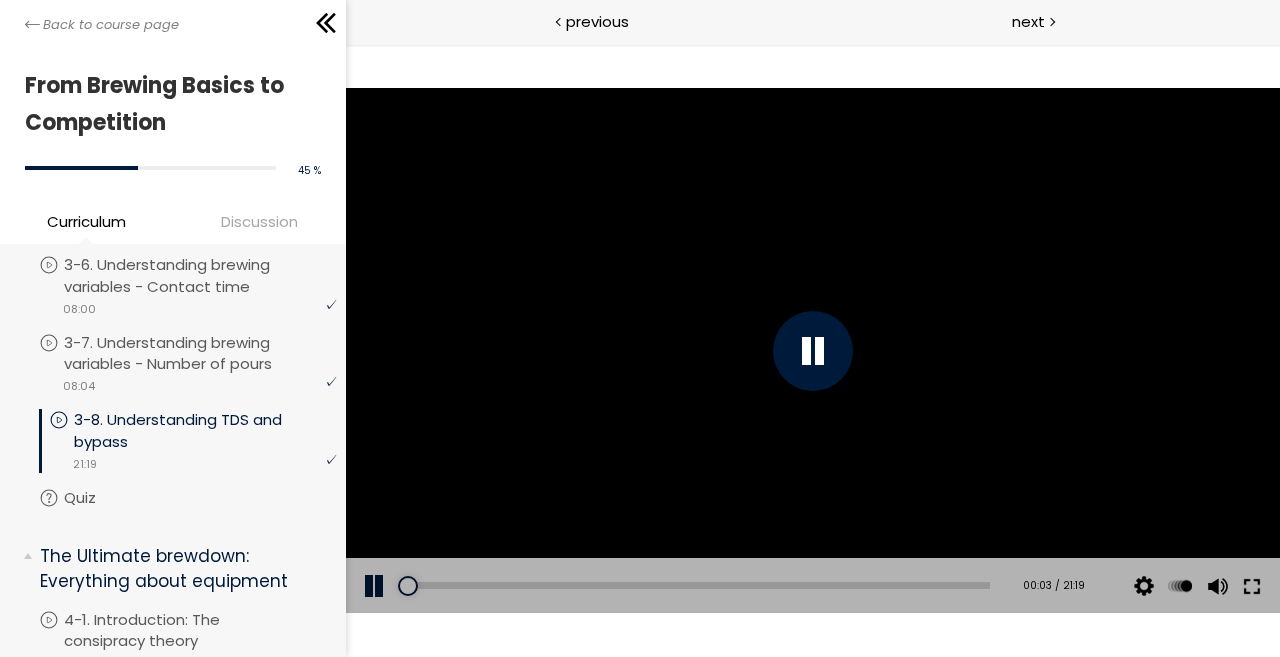 click at bounding box center [1251, 586] 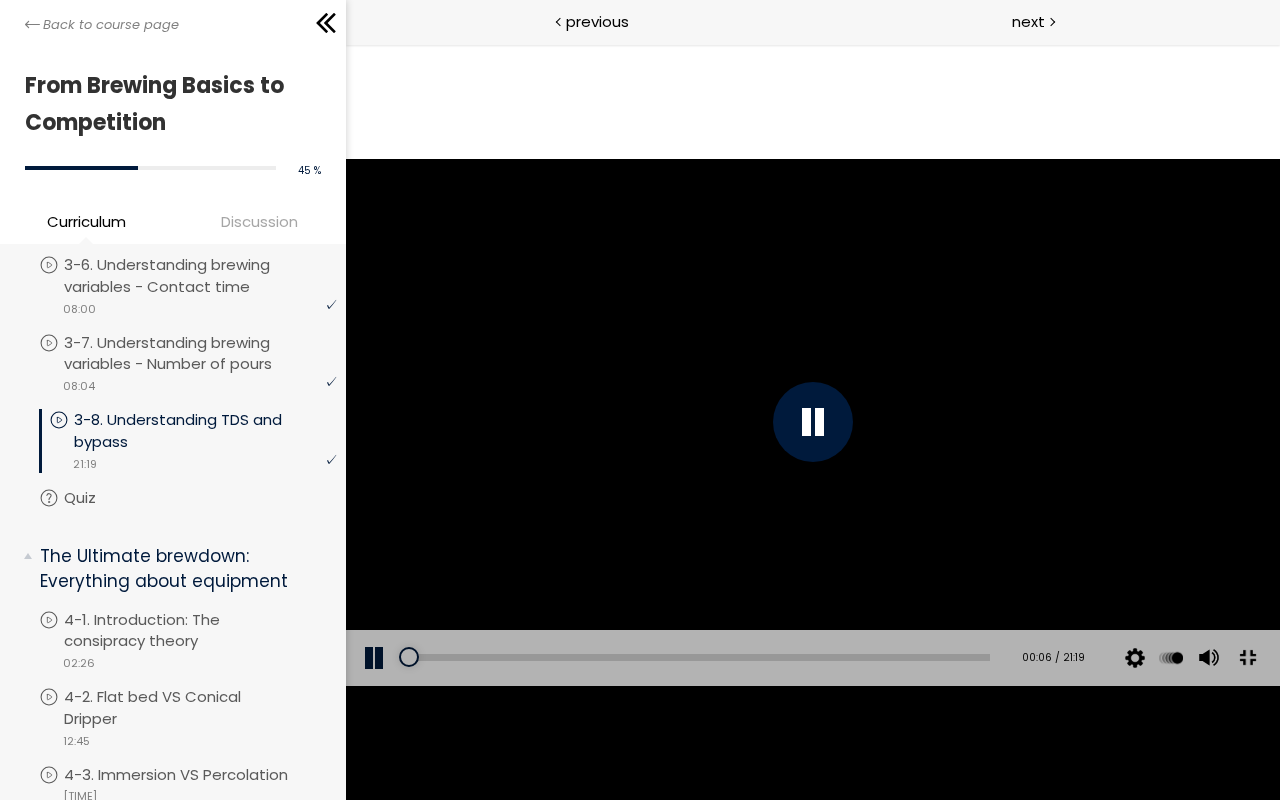 type 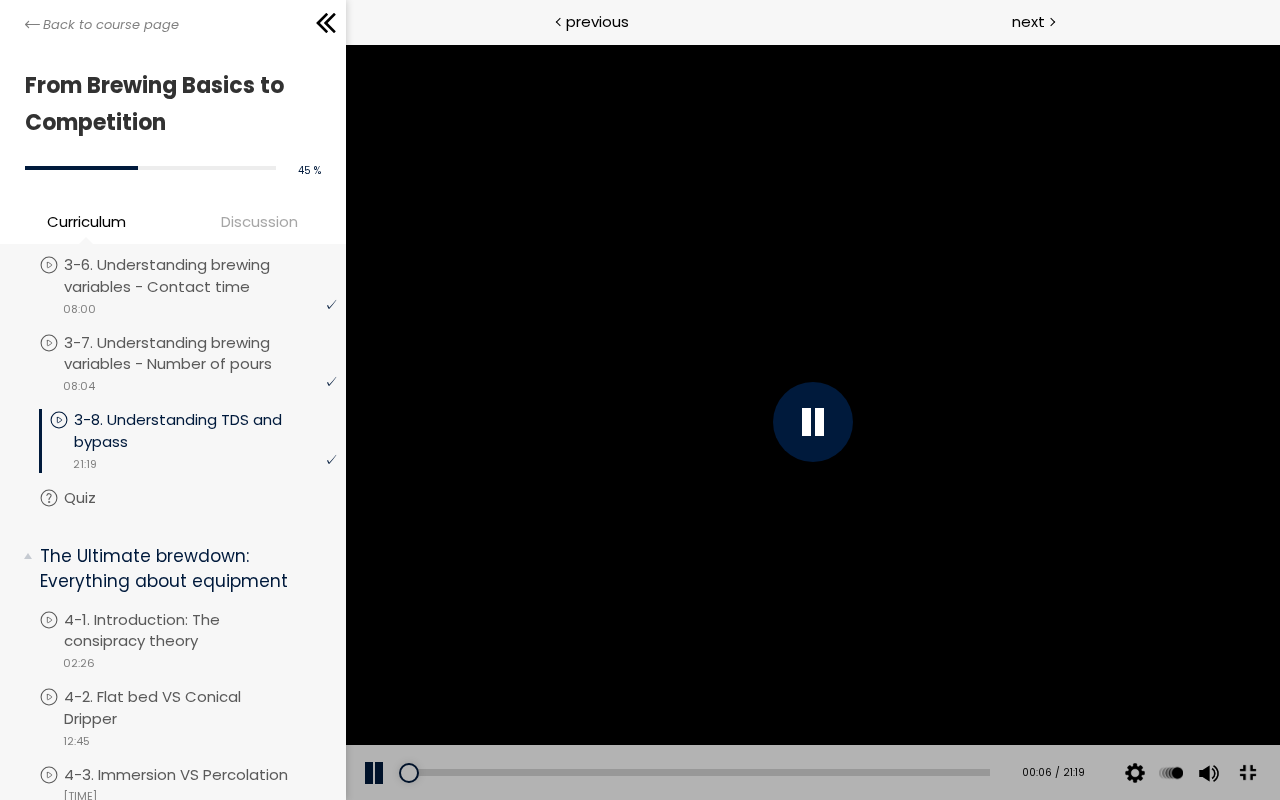 click at bounding box center [1246, 773] 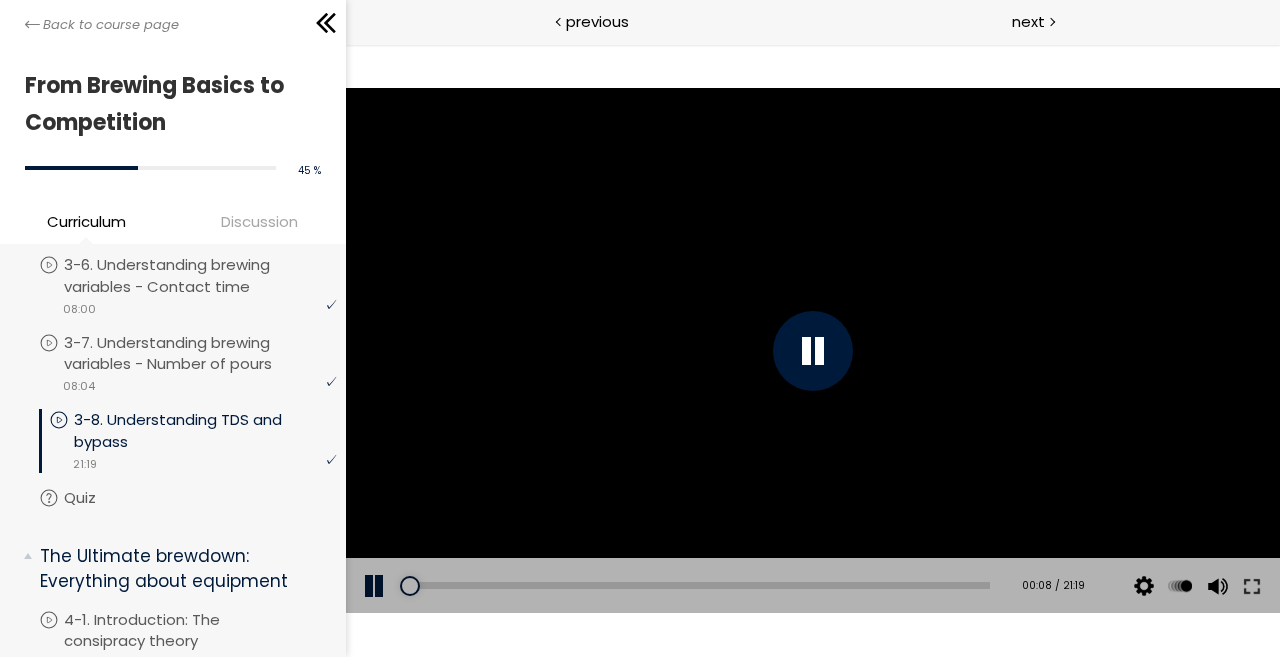 click at bounding box center [812, 350] 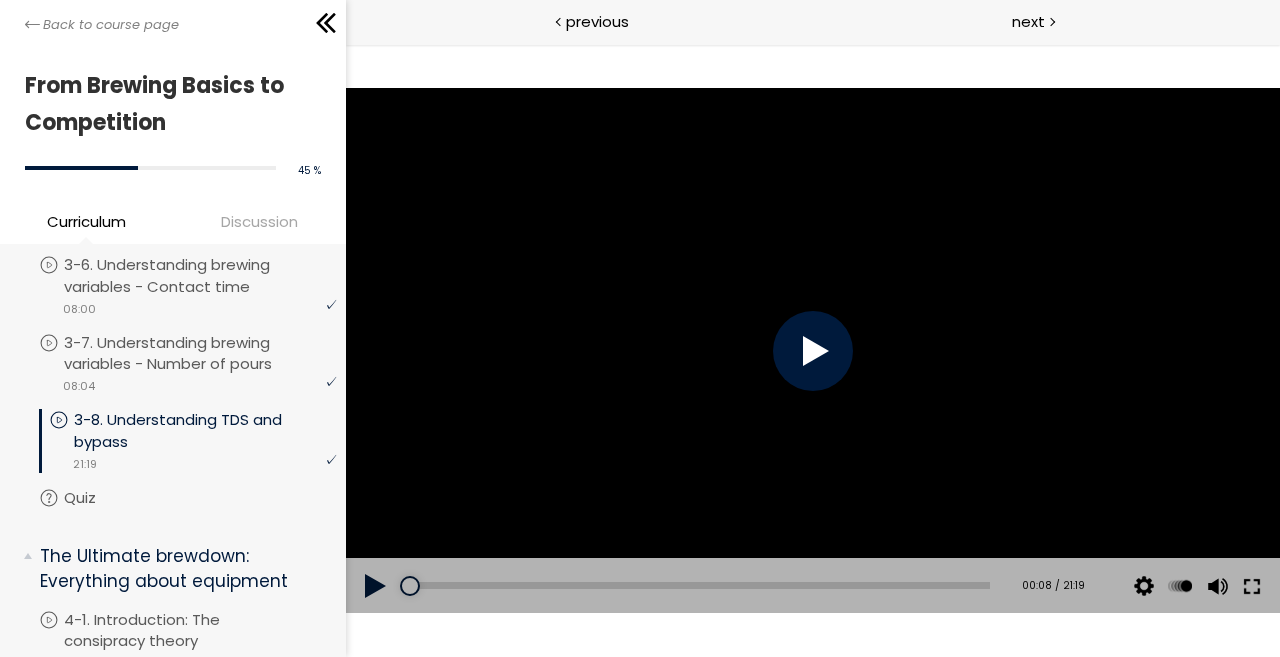 click at bounding box center [1251, 586] 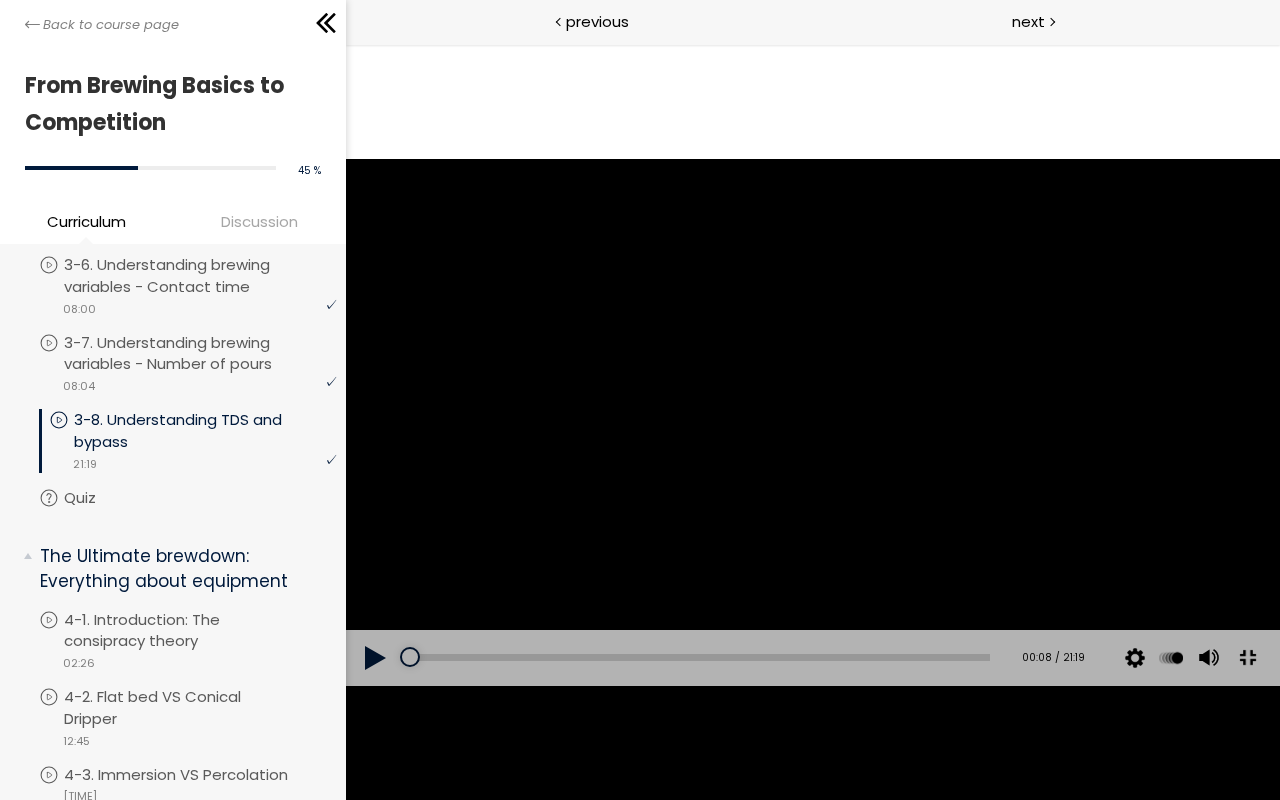 click at bounding box center (1246, 657) 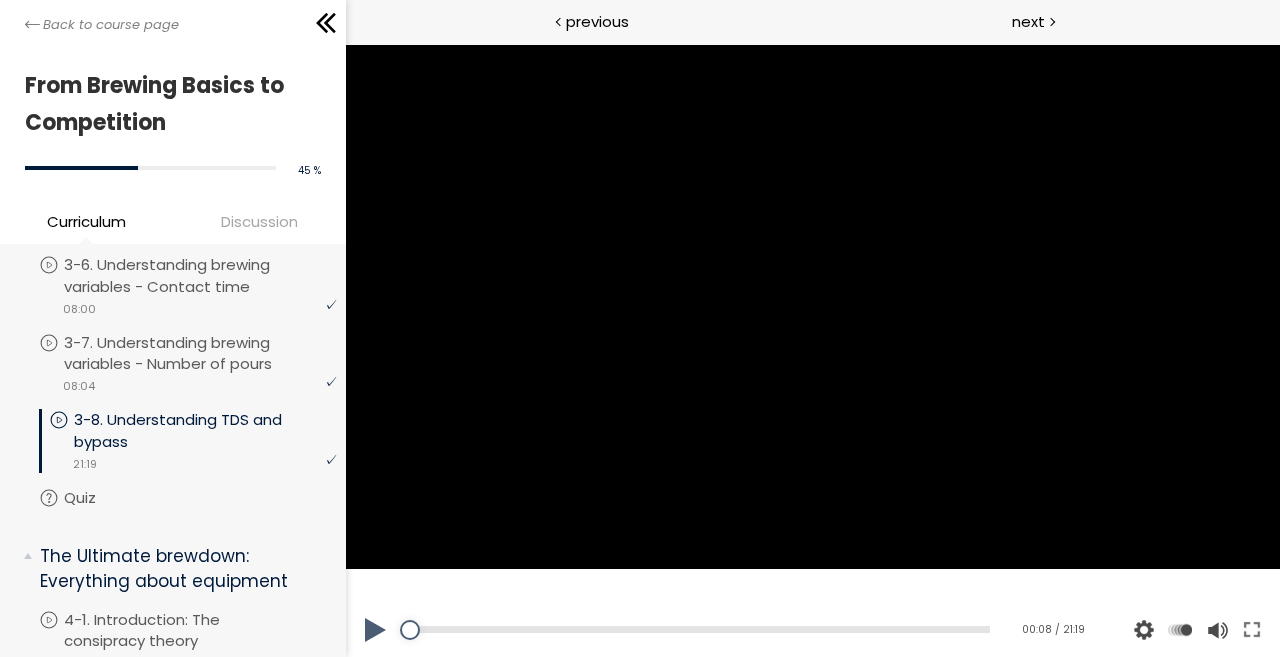 click at bounding box center [1251, 630] 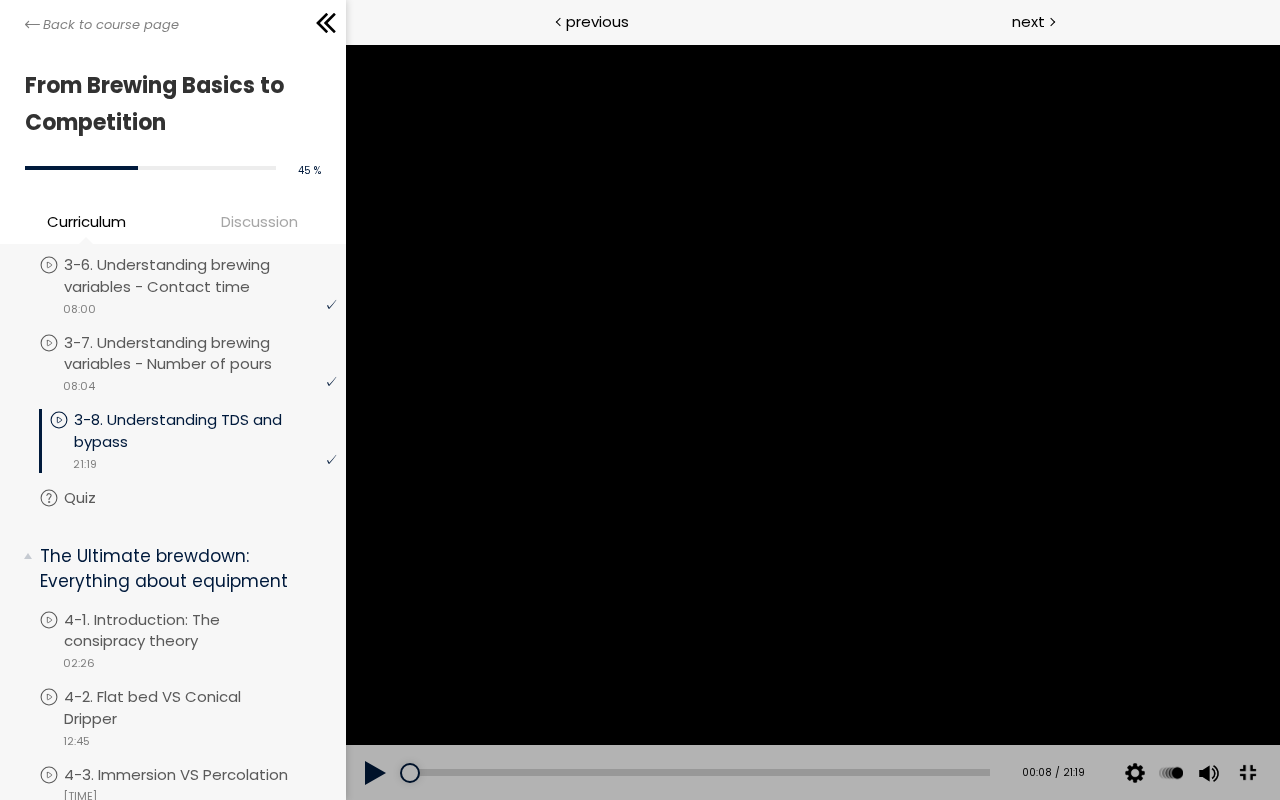 click at bounding box center [812, 422] 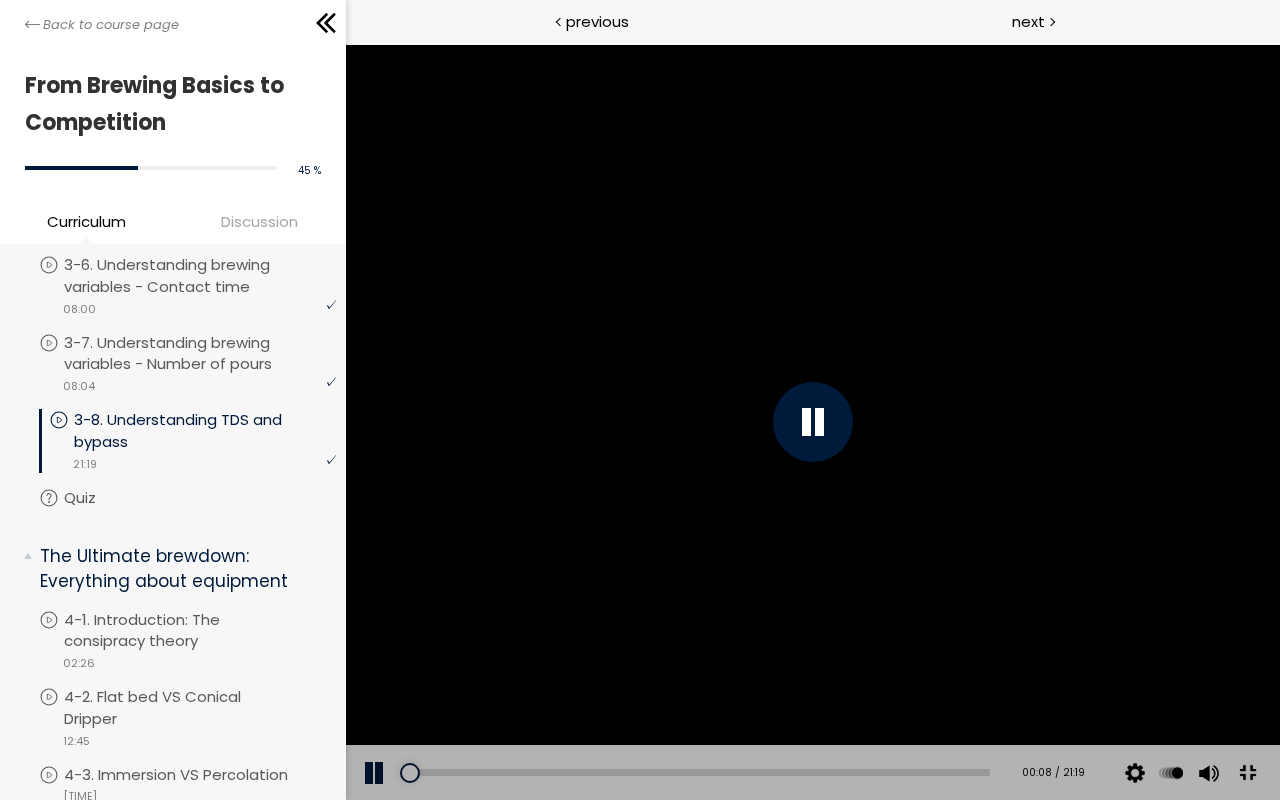 click at bounding box center (812, 422) 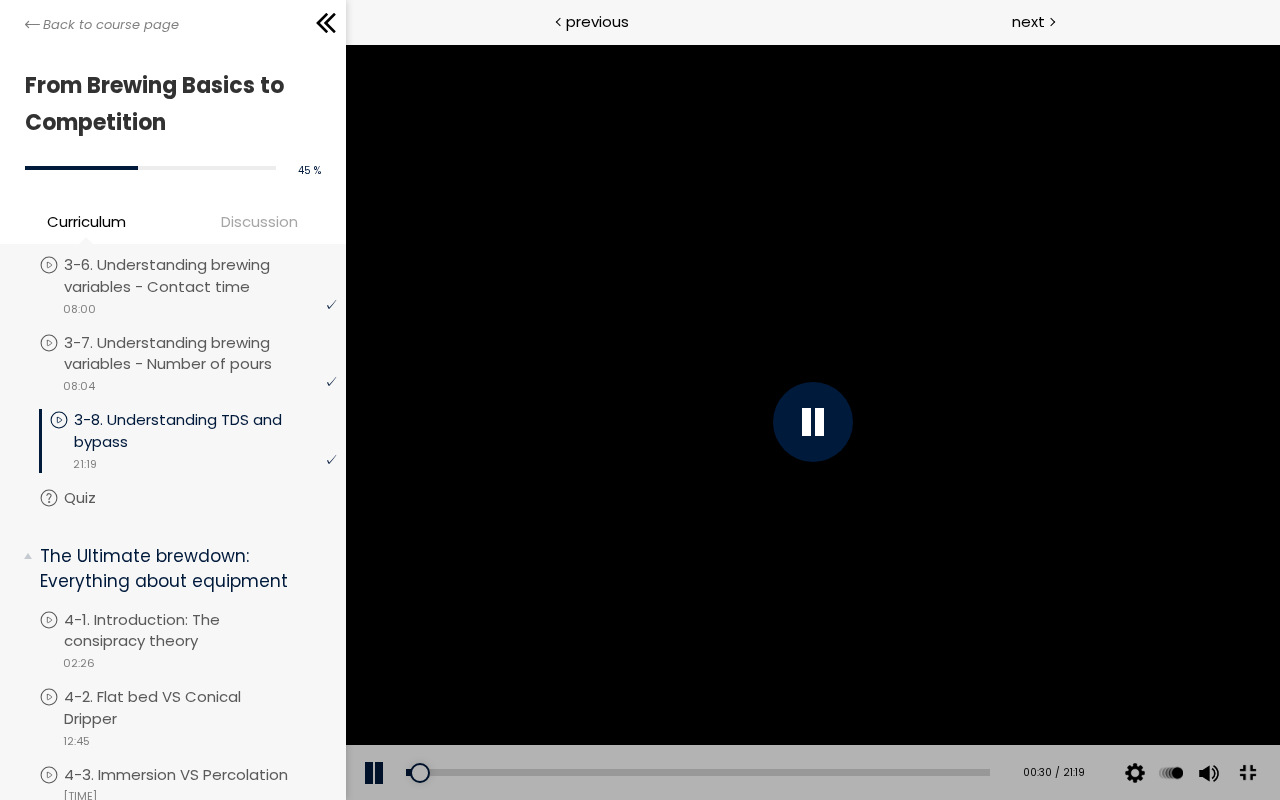click at bounding box center (812, 422) 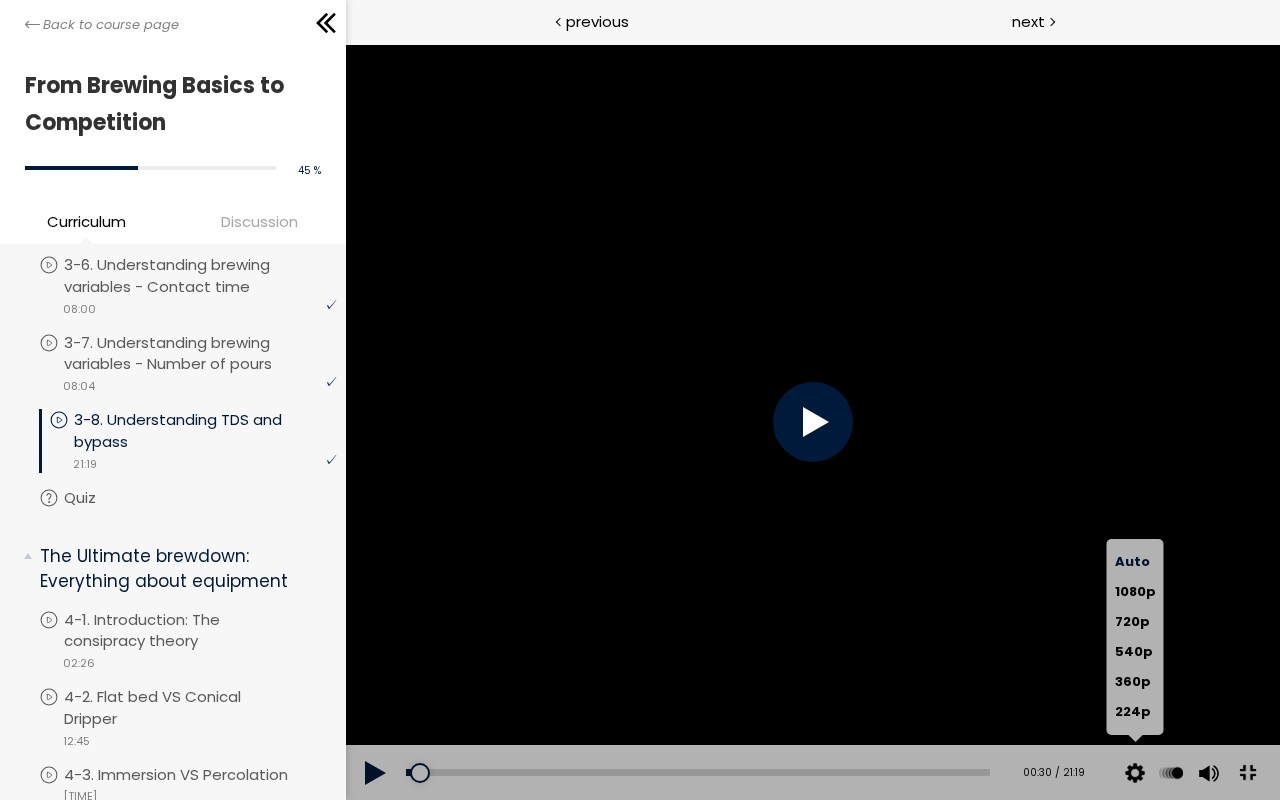 click at bounding box center [1134, 773] 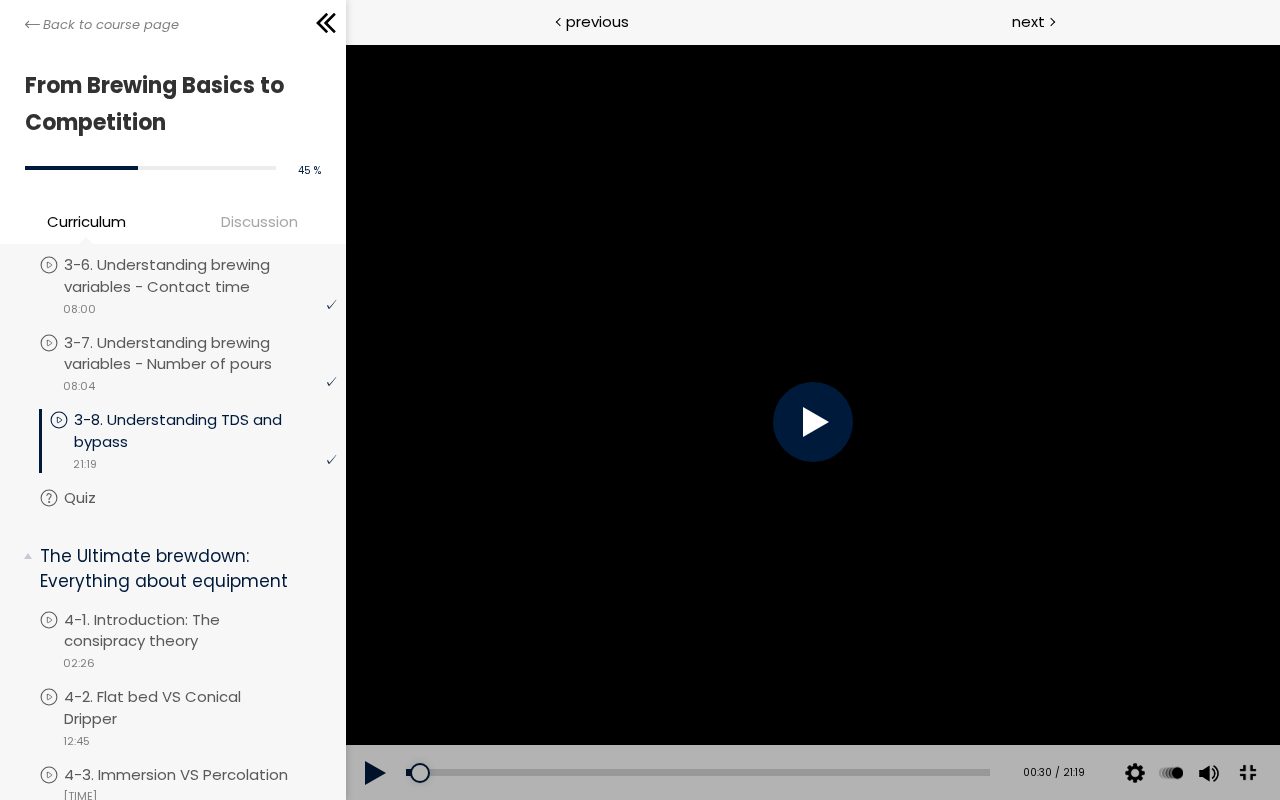 type 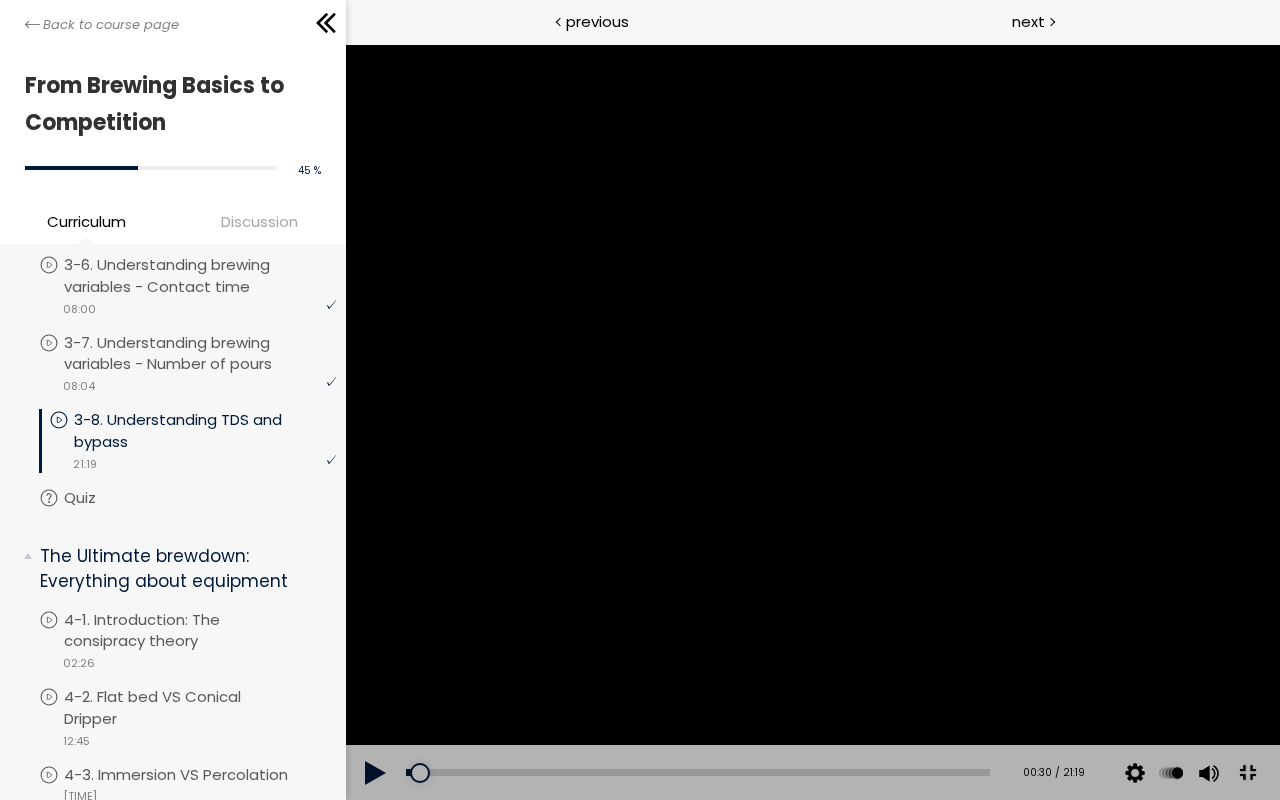 click at bounding box center (1134, 773) 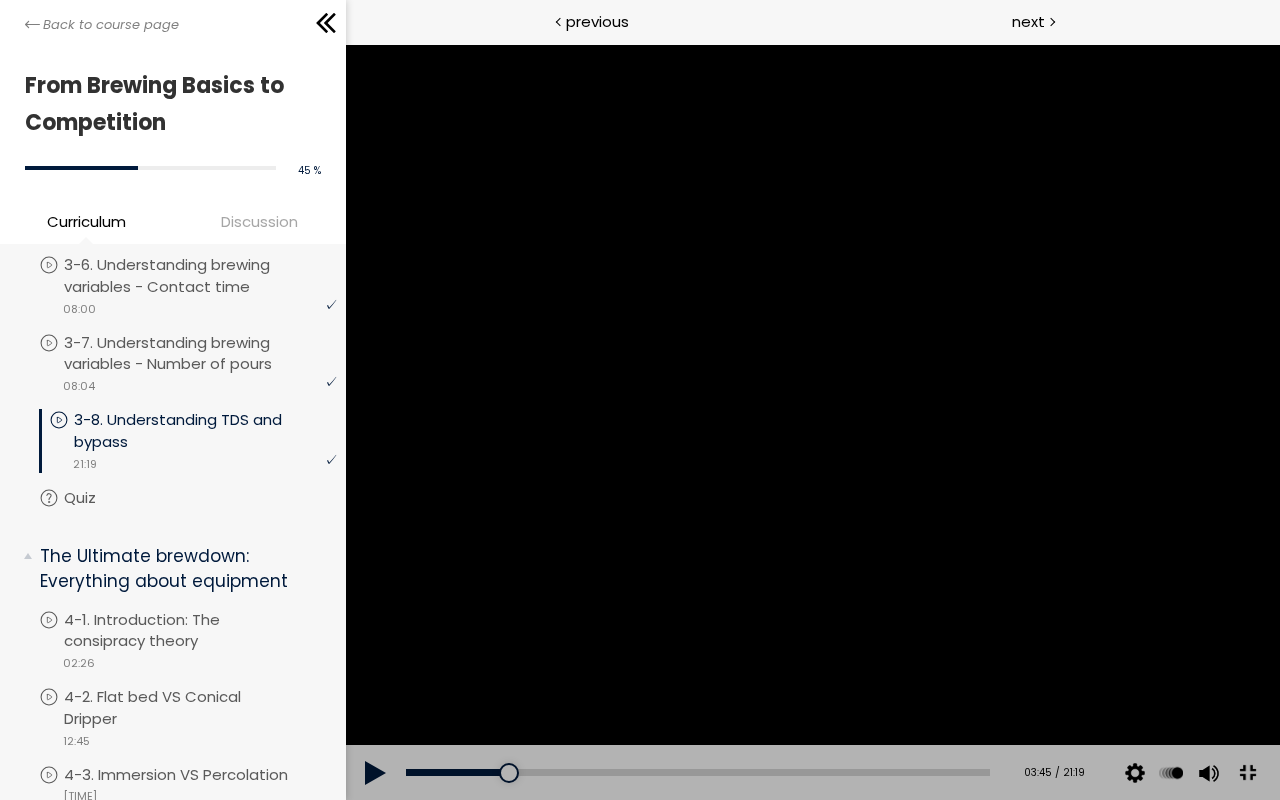 click at bounding box center (812, 422) 